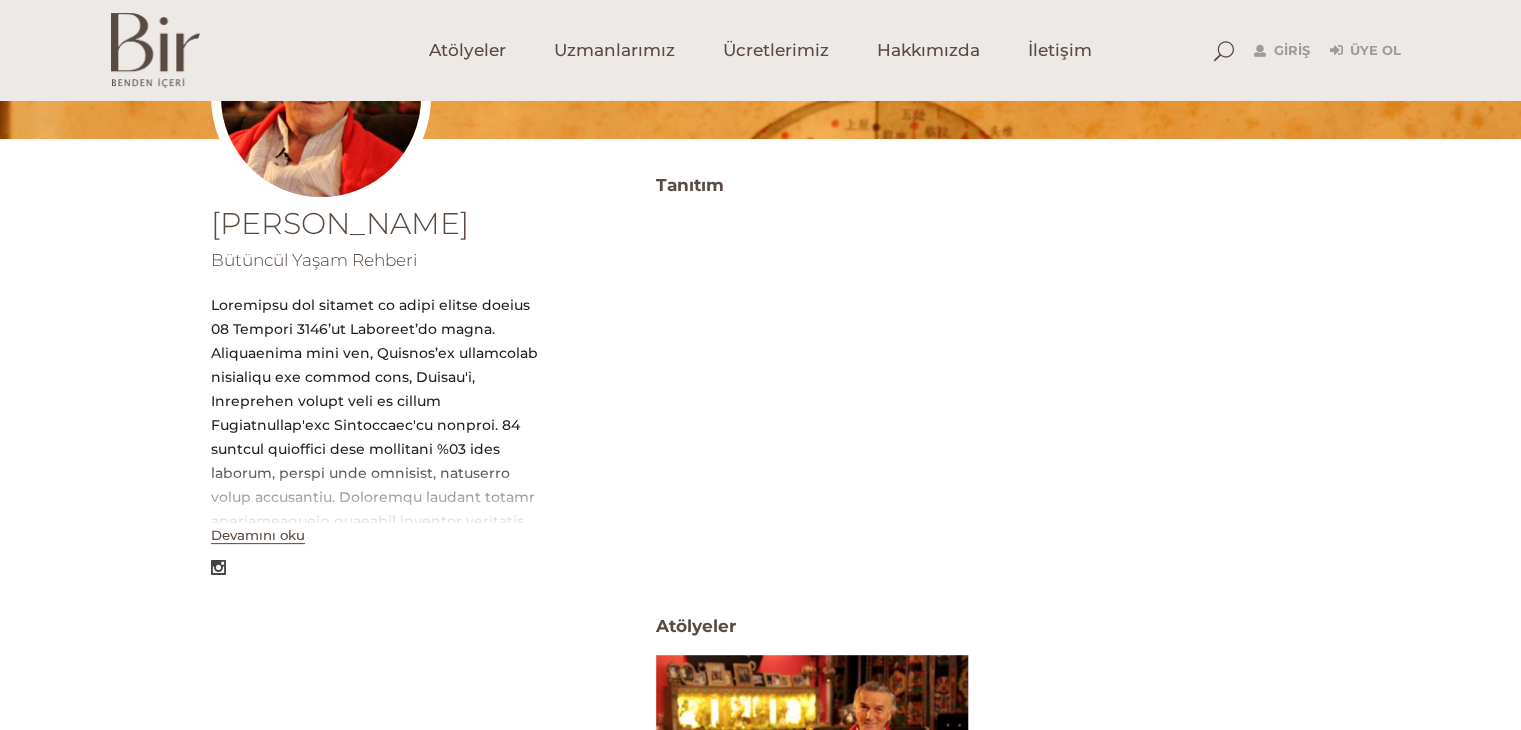 scroll, scrollTop: 312, scrollLeft: 0, axis: vertical 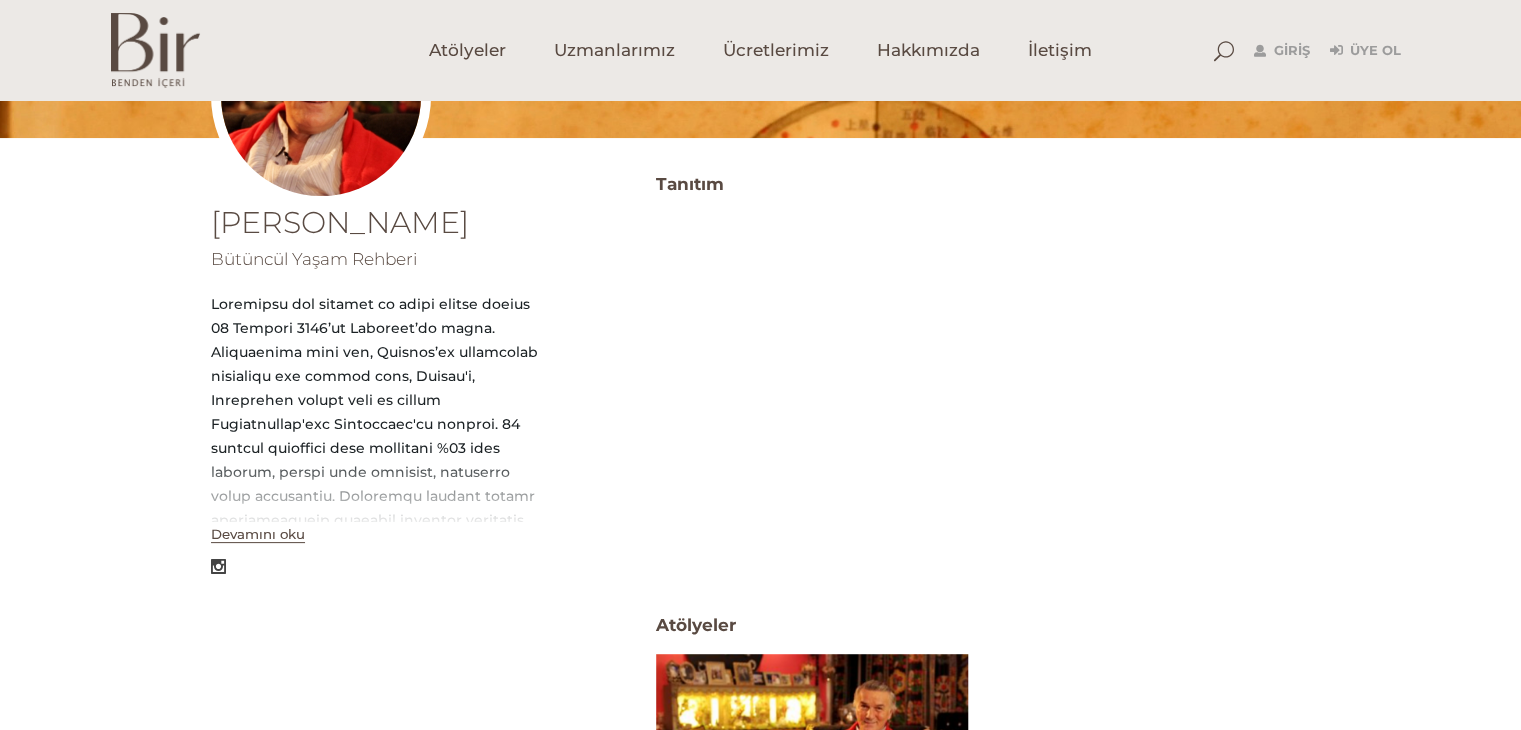click on "Devamını oku" at bounding box center [258, 534] 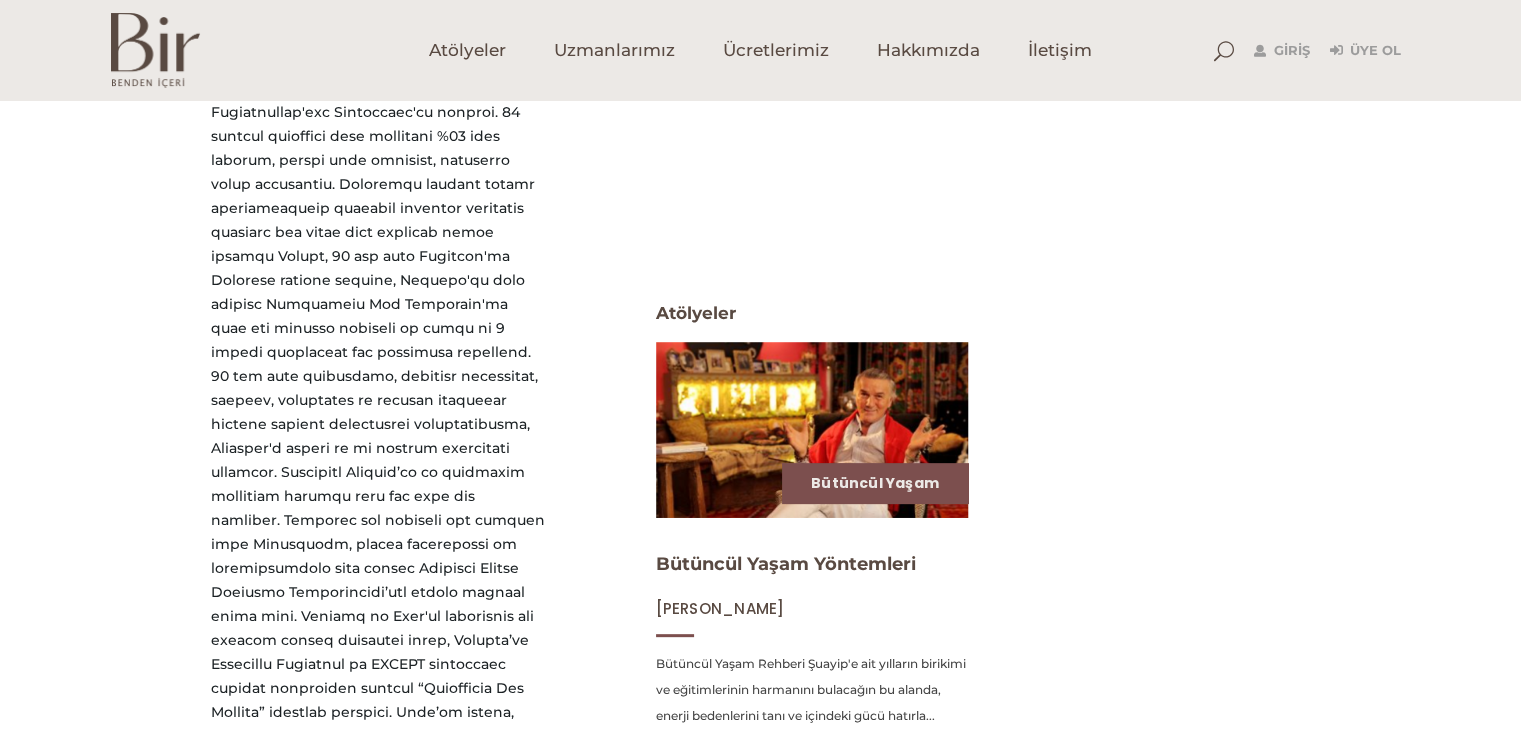 scroll, scrollTop: 656, scrollLeft: 0, axis: vertical 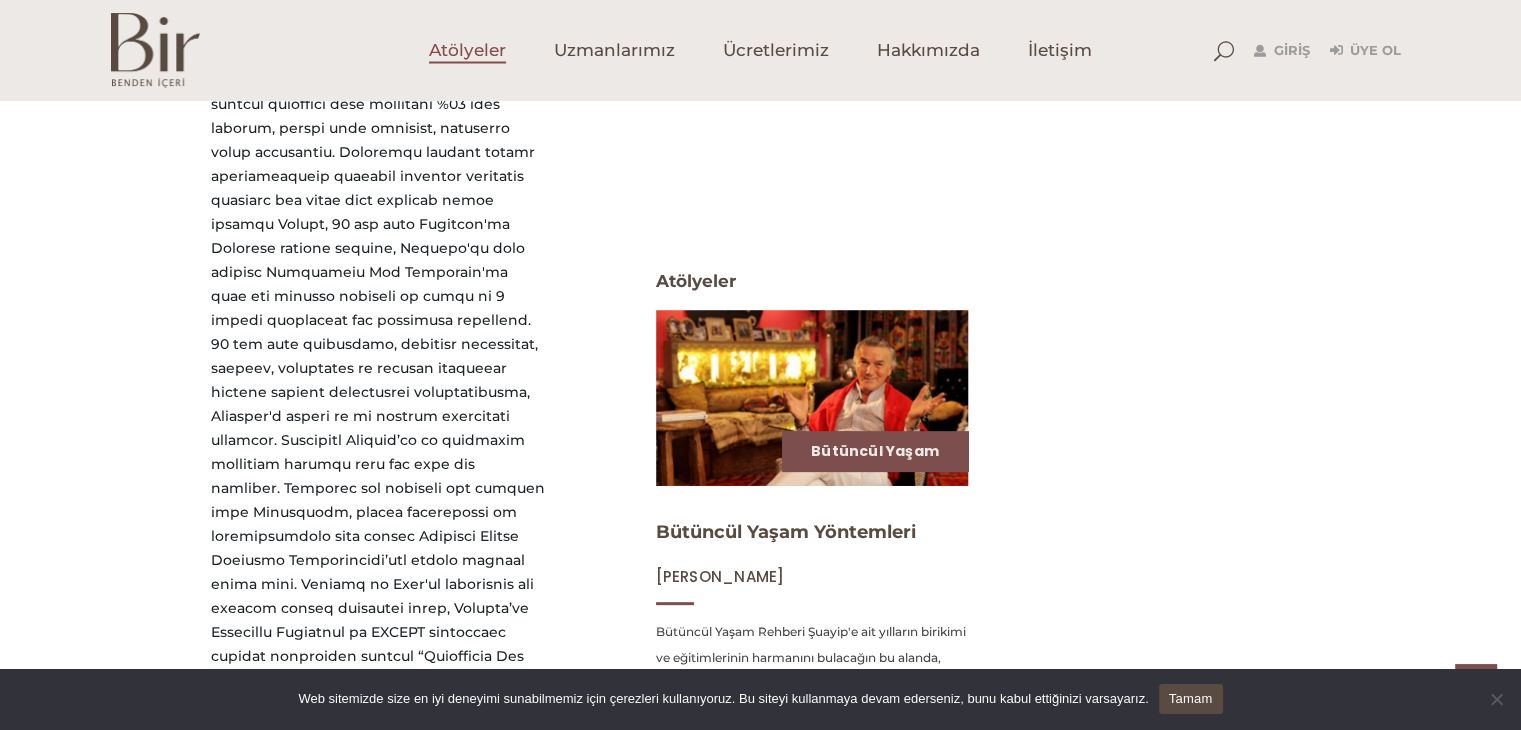 click on "Atölyeler" at bounding box center (467, 50) 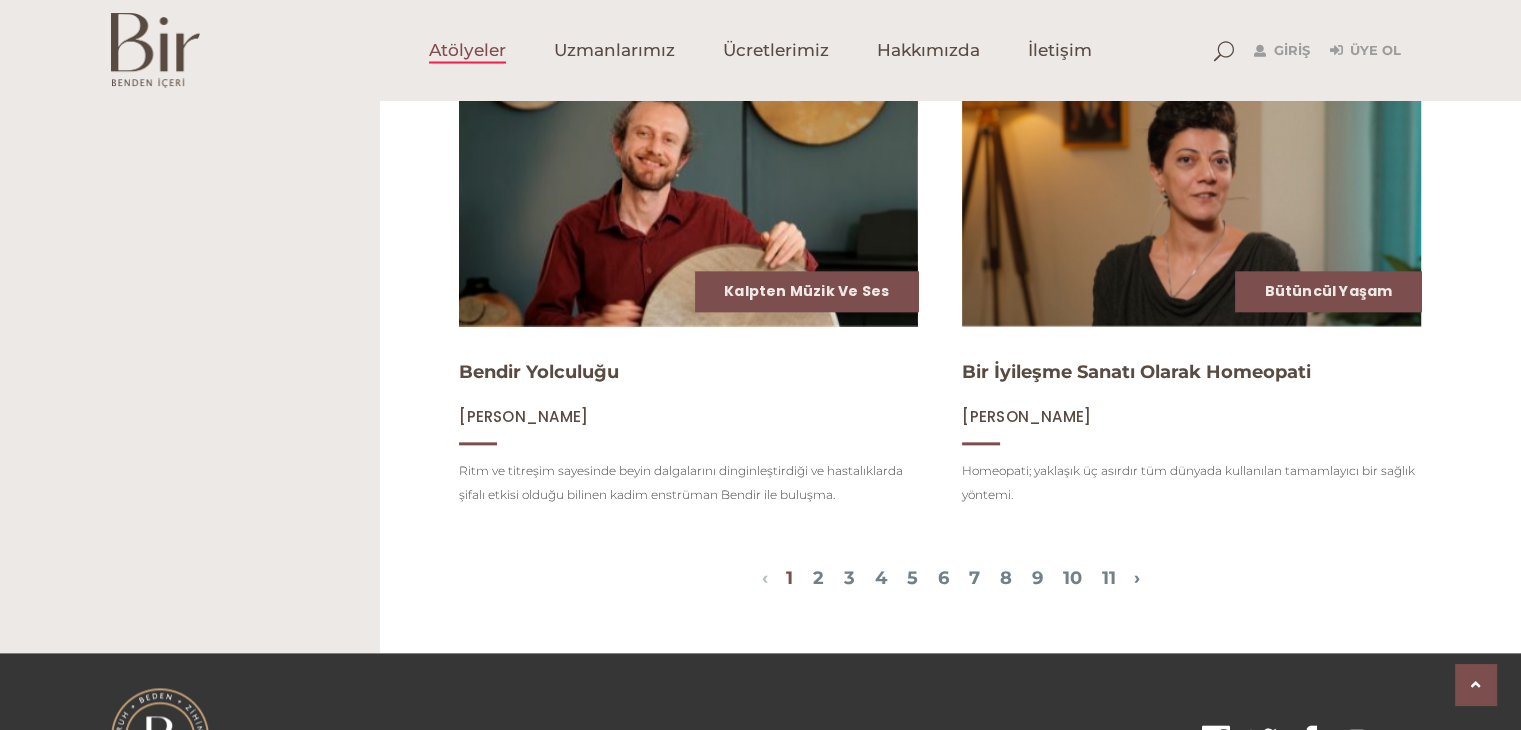 scroll, scrollTop: 2272, scrollLeft: 0, axis: vertical 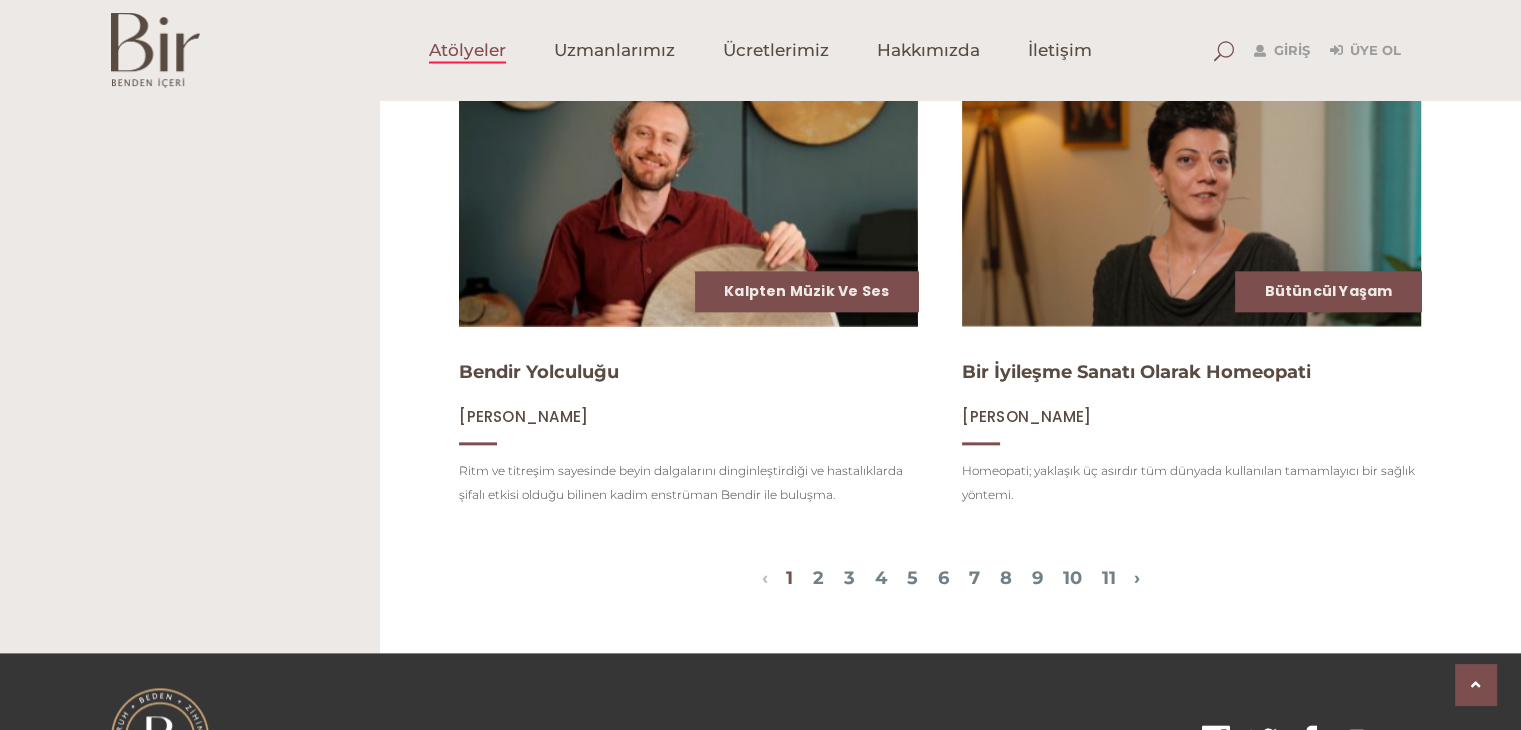 click at bounding box center (1224, 51) 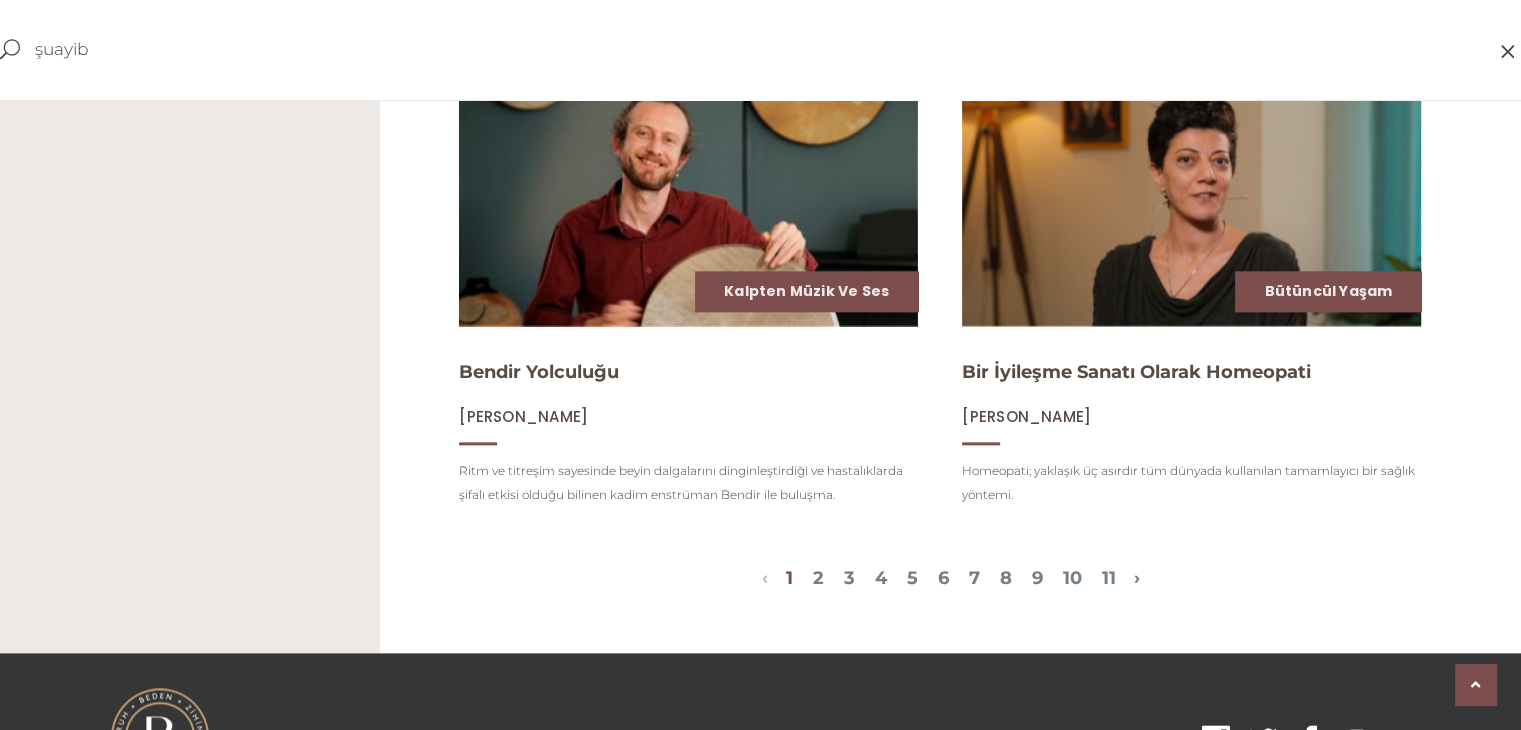 type on "şuayib" 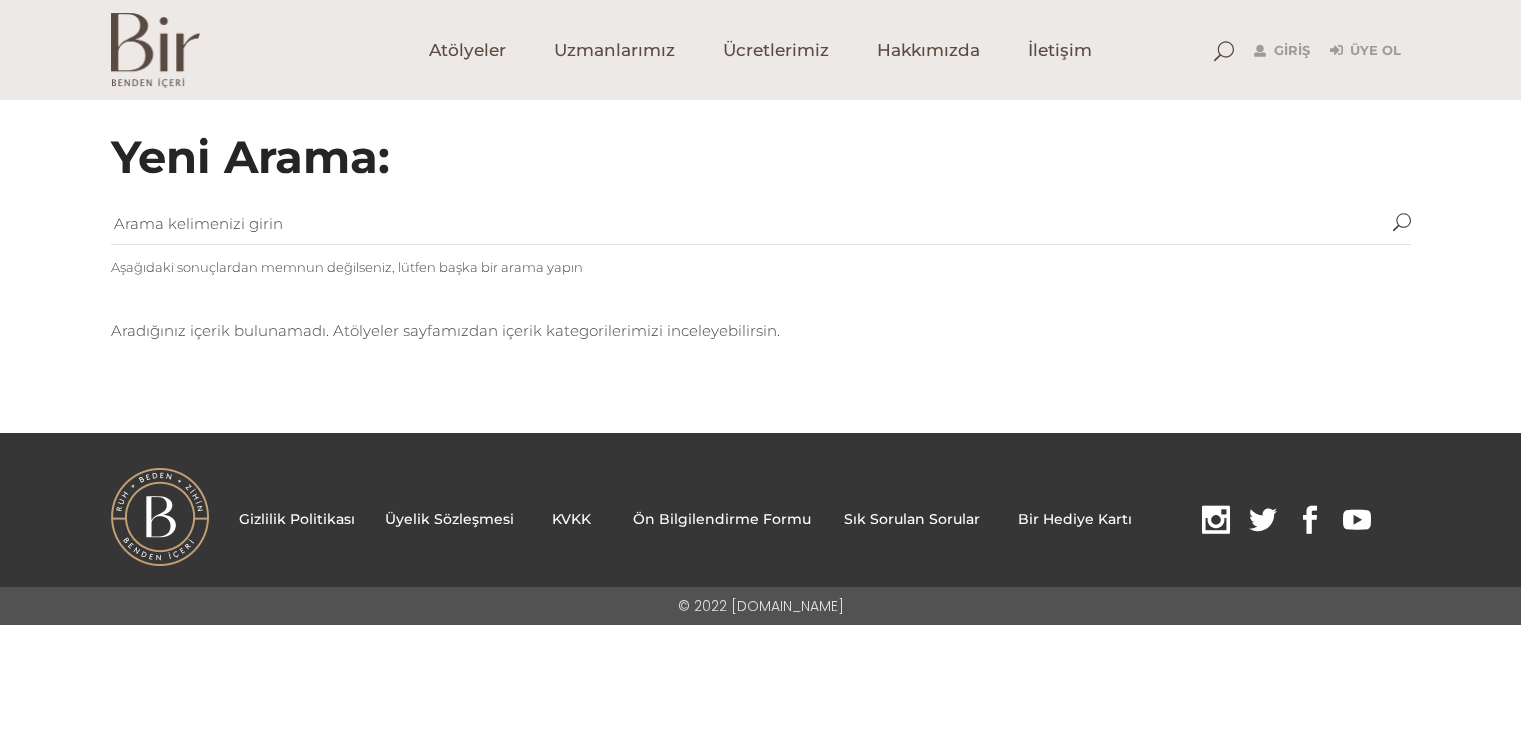 scroll, scrollTop: 0, scrollLeft: 0, axis: both 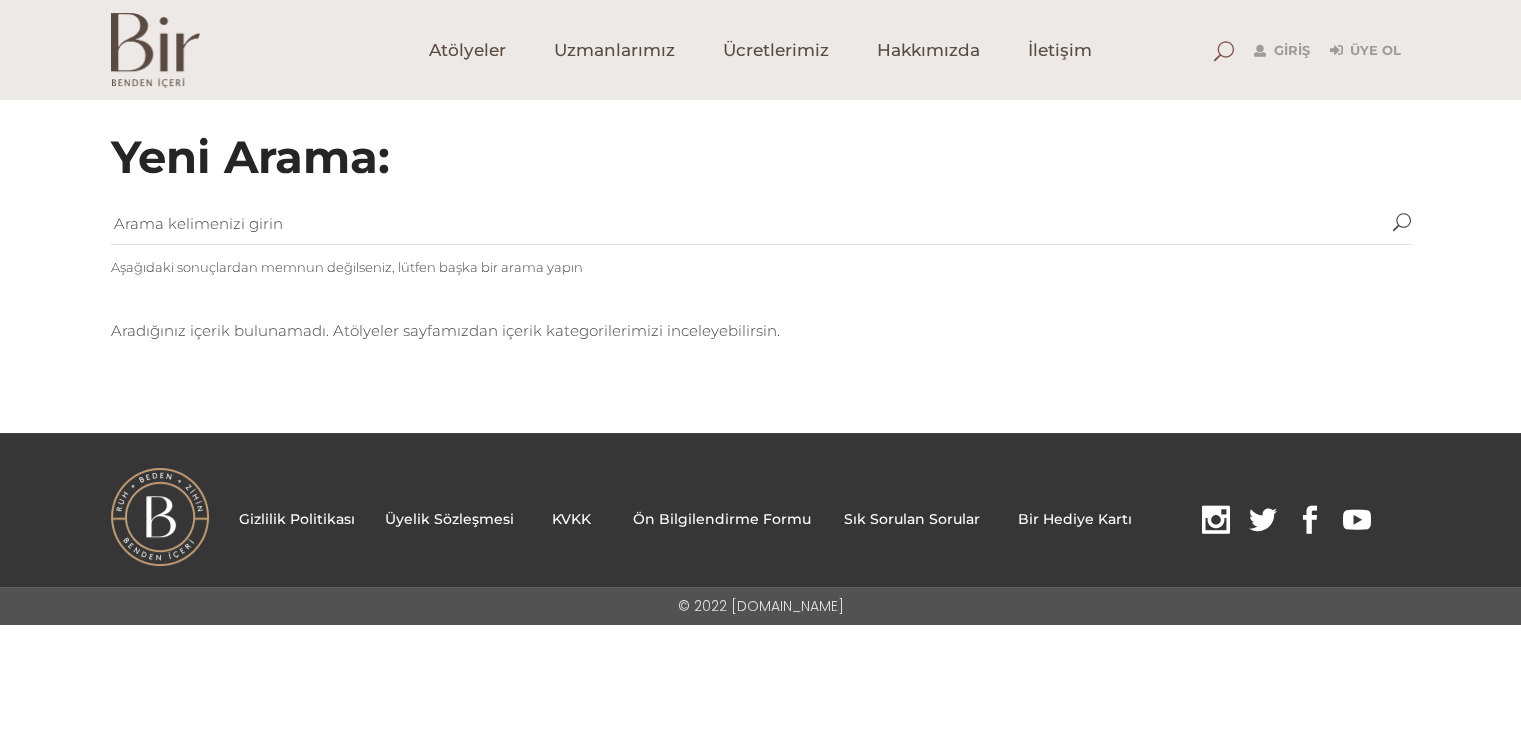 click at bounding box center (1224, 51) 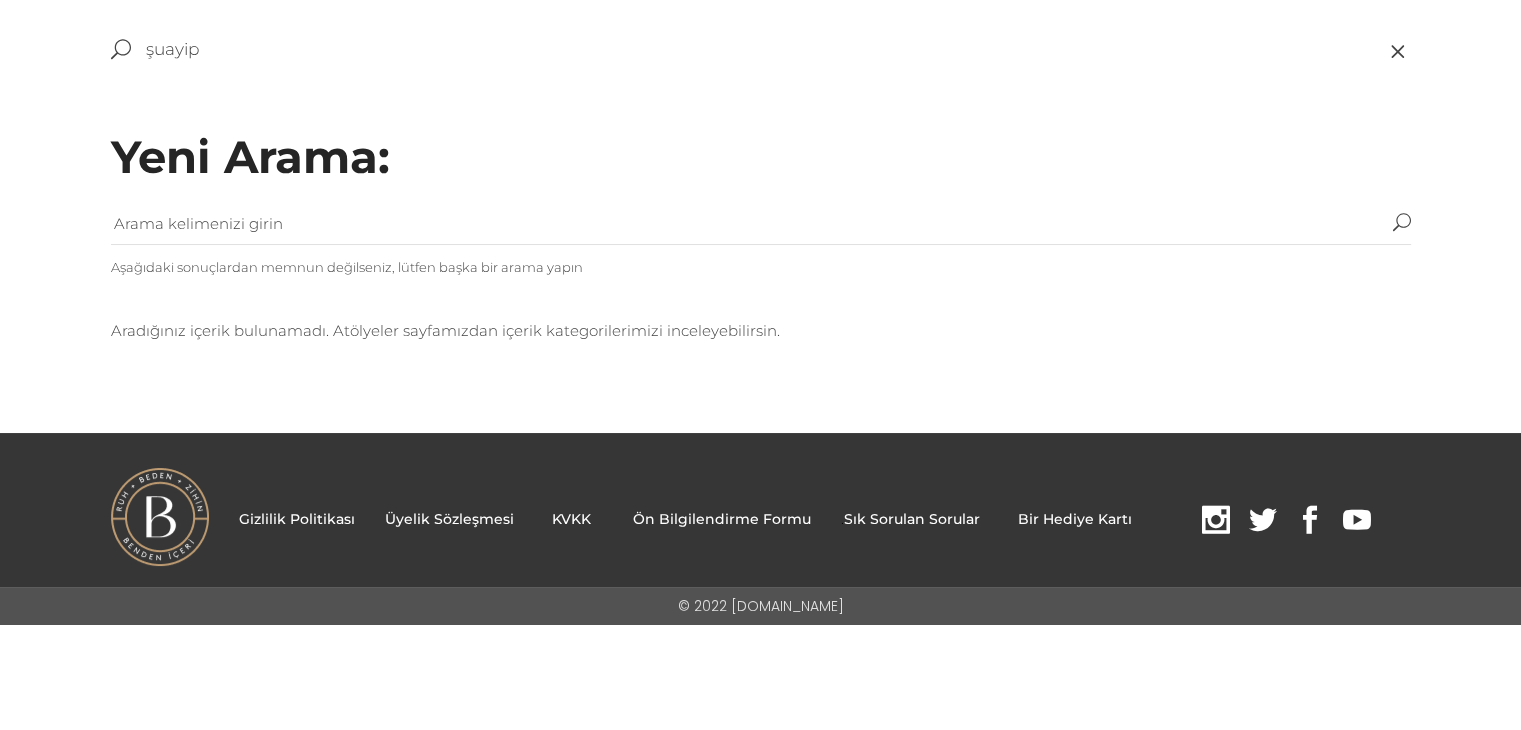type on "şuayip" 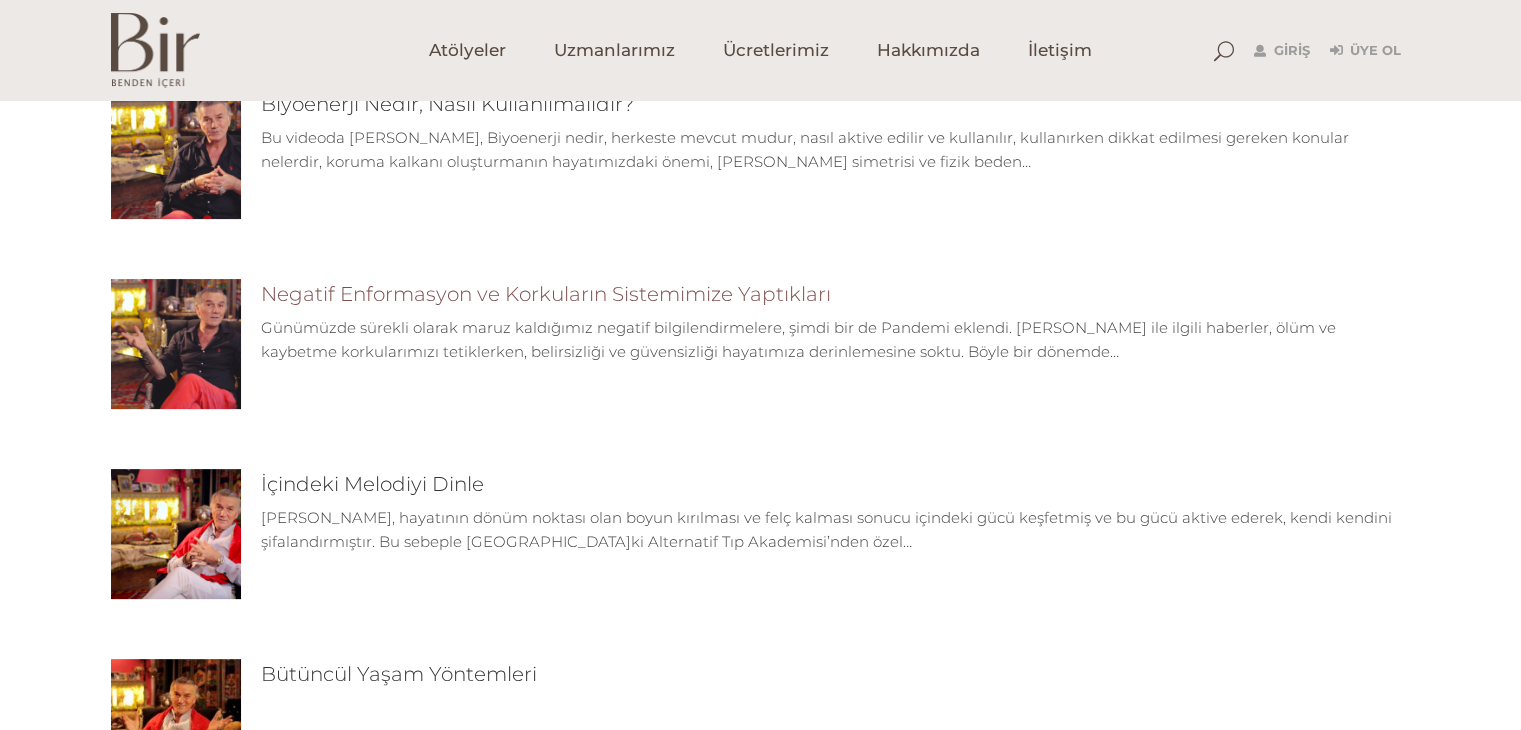 scroll, scrollTop: 436, scrollLeft: 0, axis: vertical 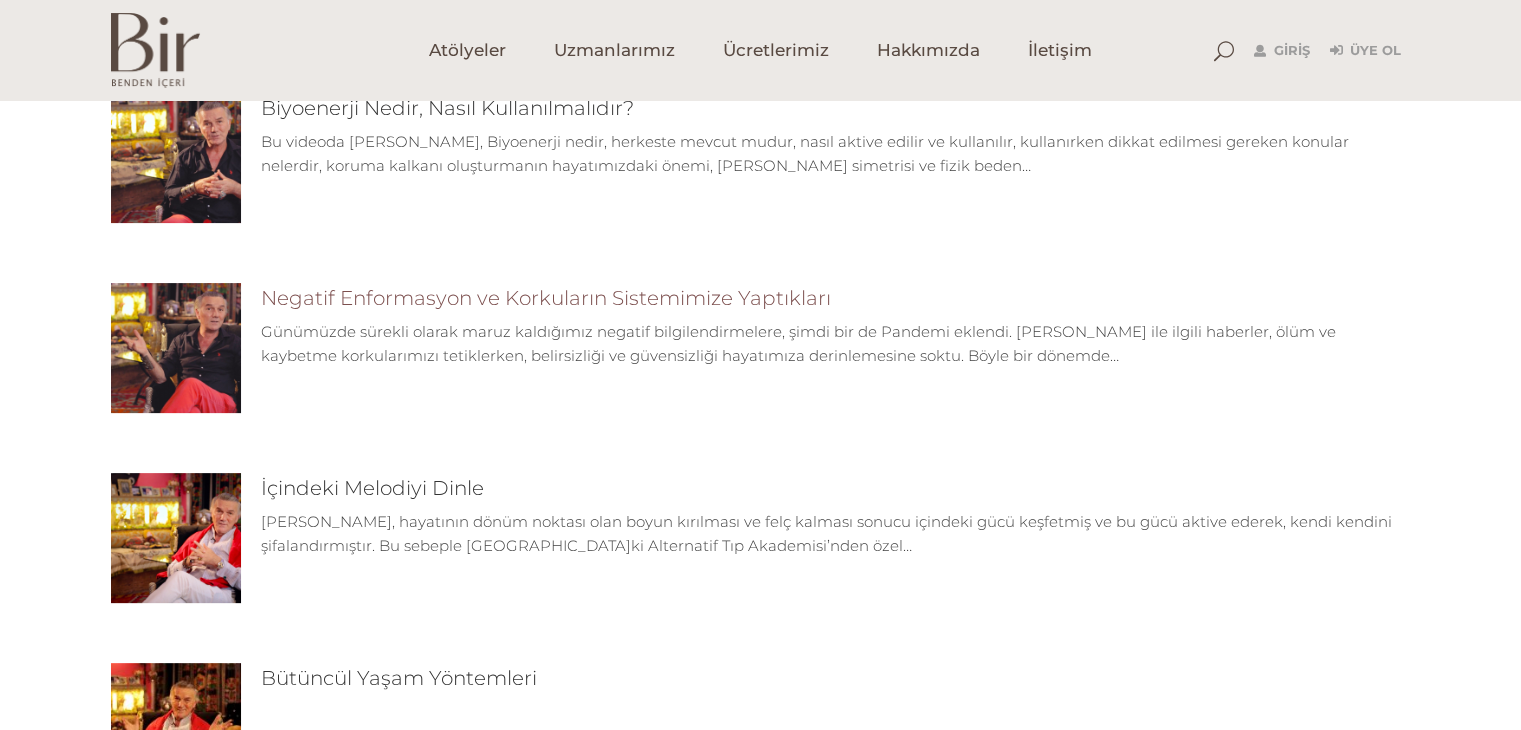 click on "Negatif Enformasyon ve Korkuların Sistemimize Yaptıkları" at bounding box center [546, 298] 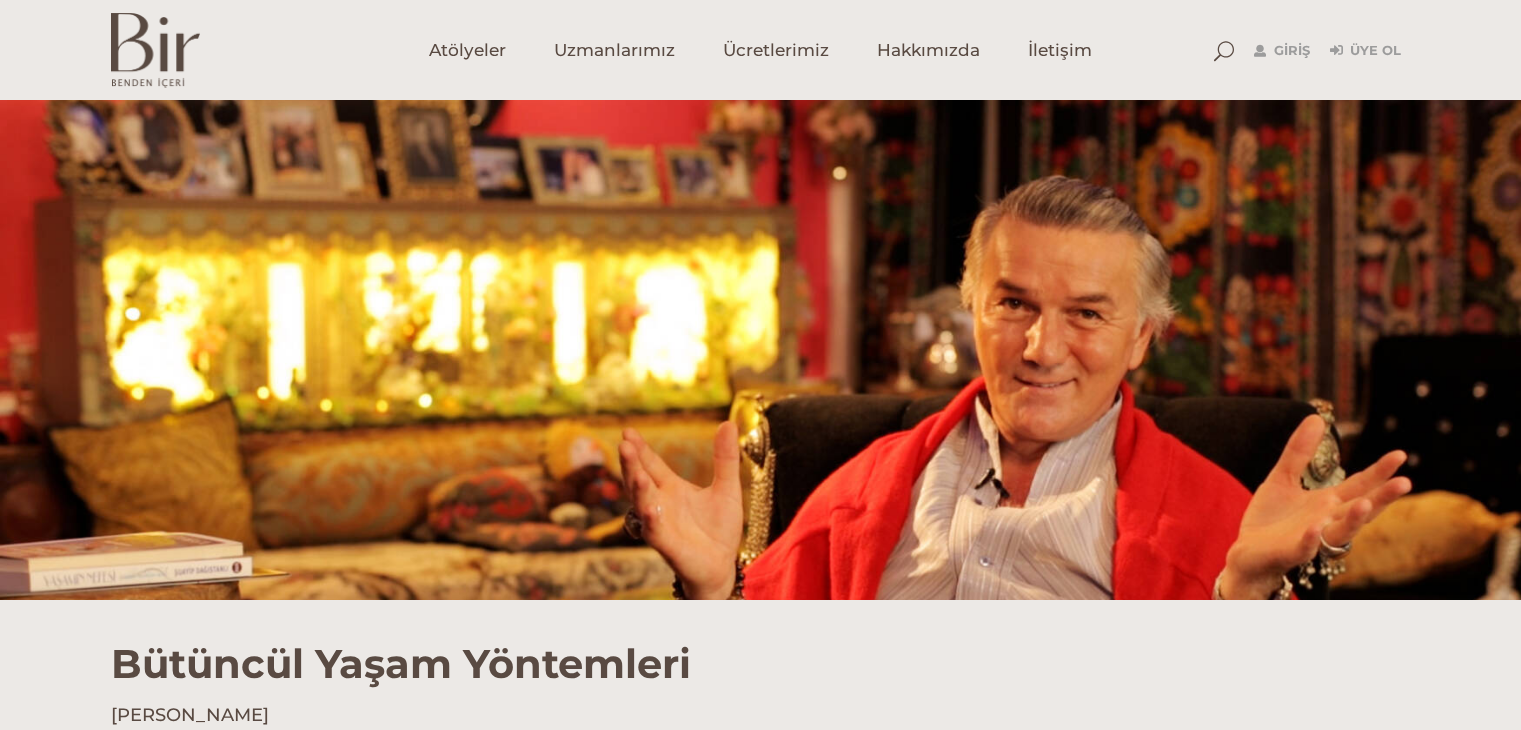 scroll, scrollTop: 0, scrollLeft: 0, axis: both 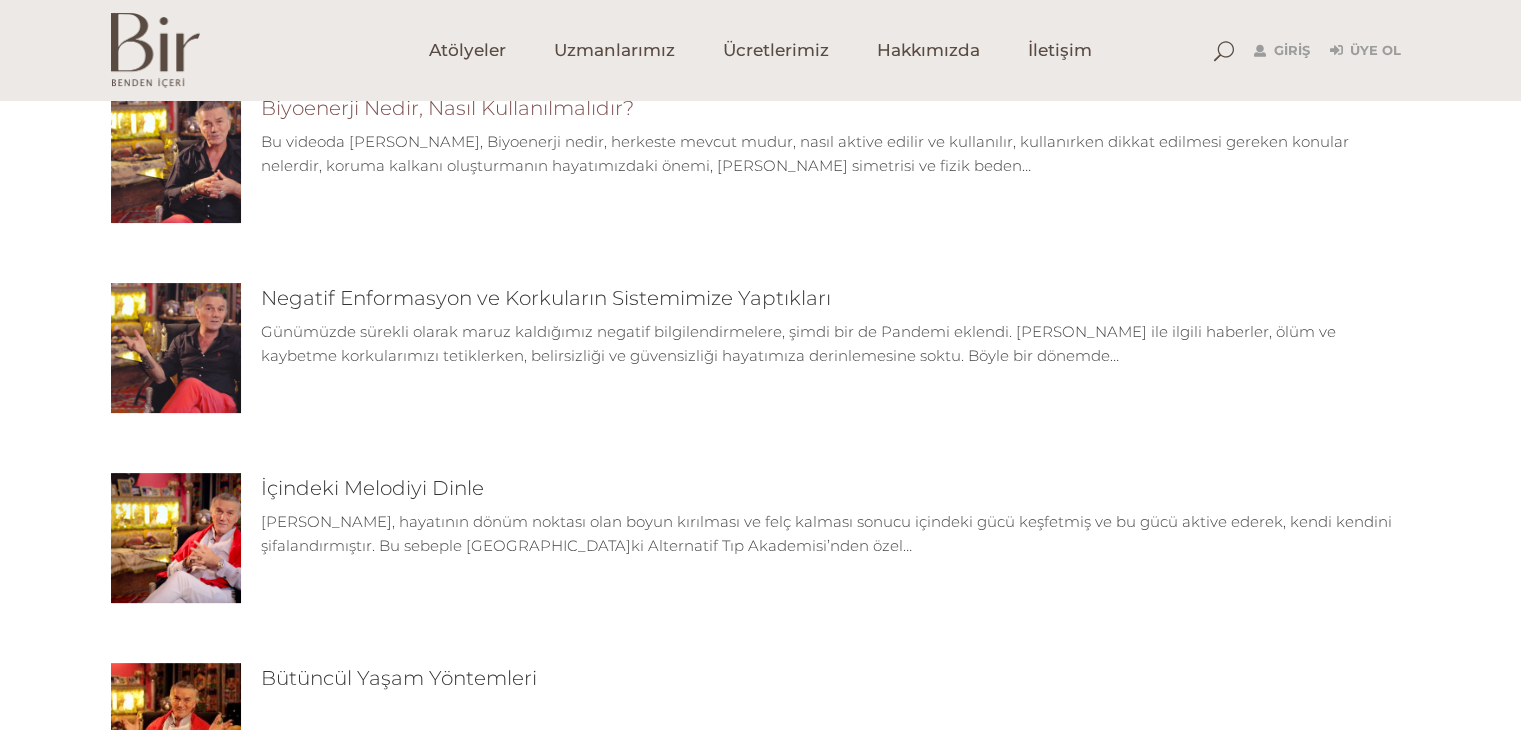 click on "Biyoenerji Nedir, Nasıl Kullanılmalıdır?" at bounding box center [447, 108] 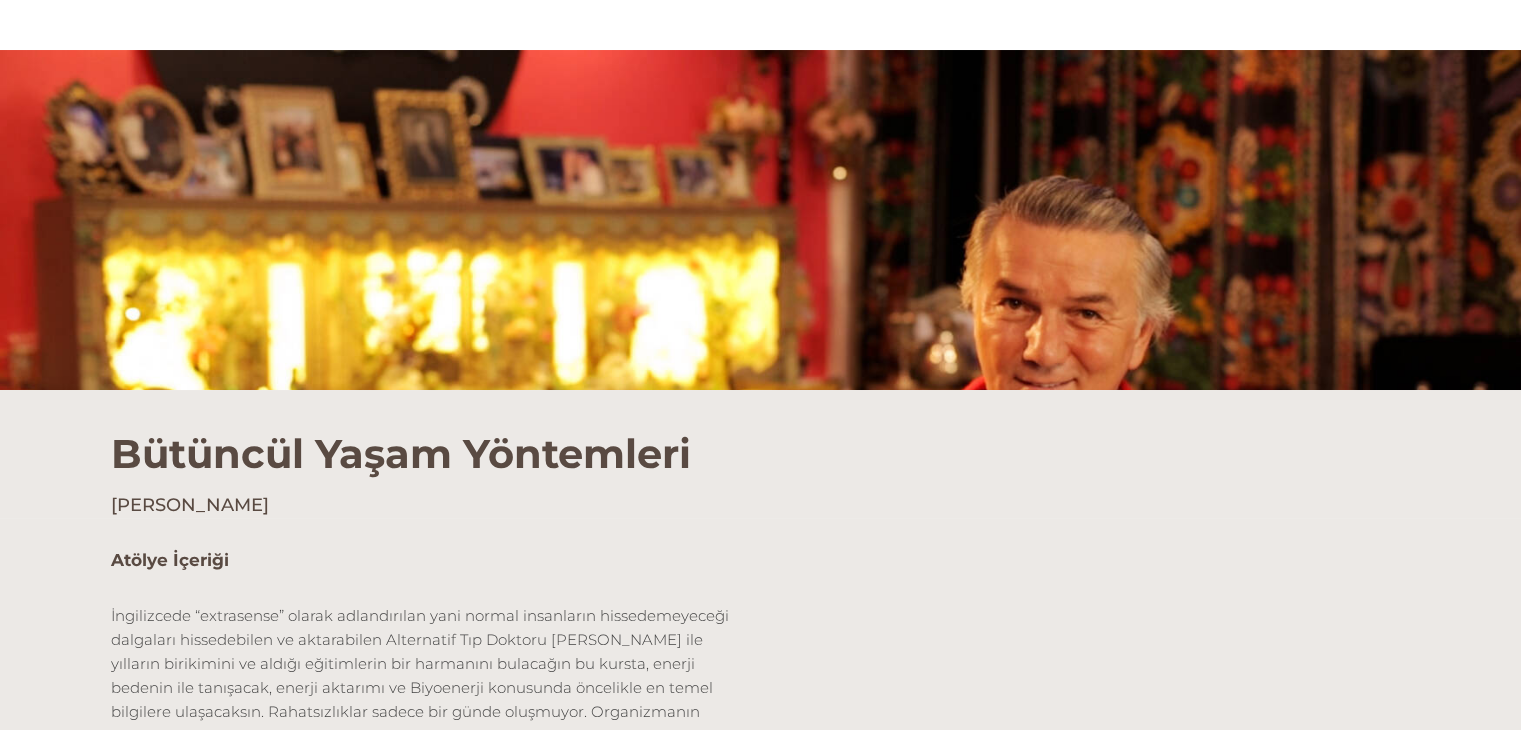 scroll, scrollTop: 0, scrollLeft: 0, axis: both 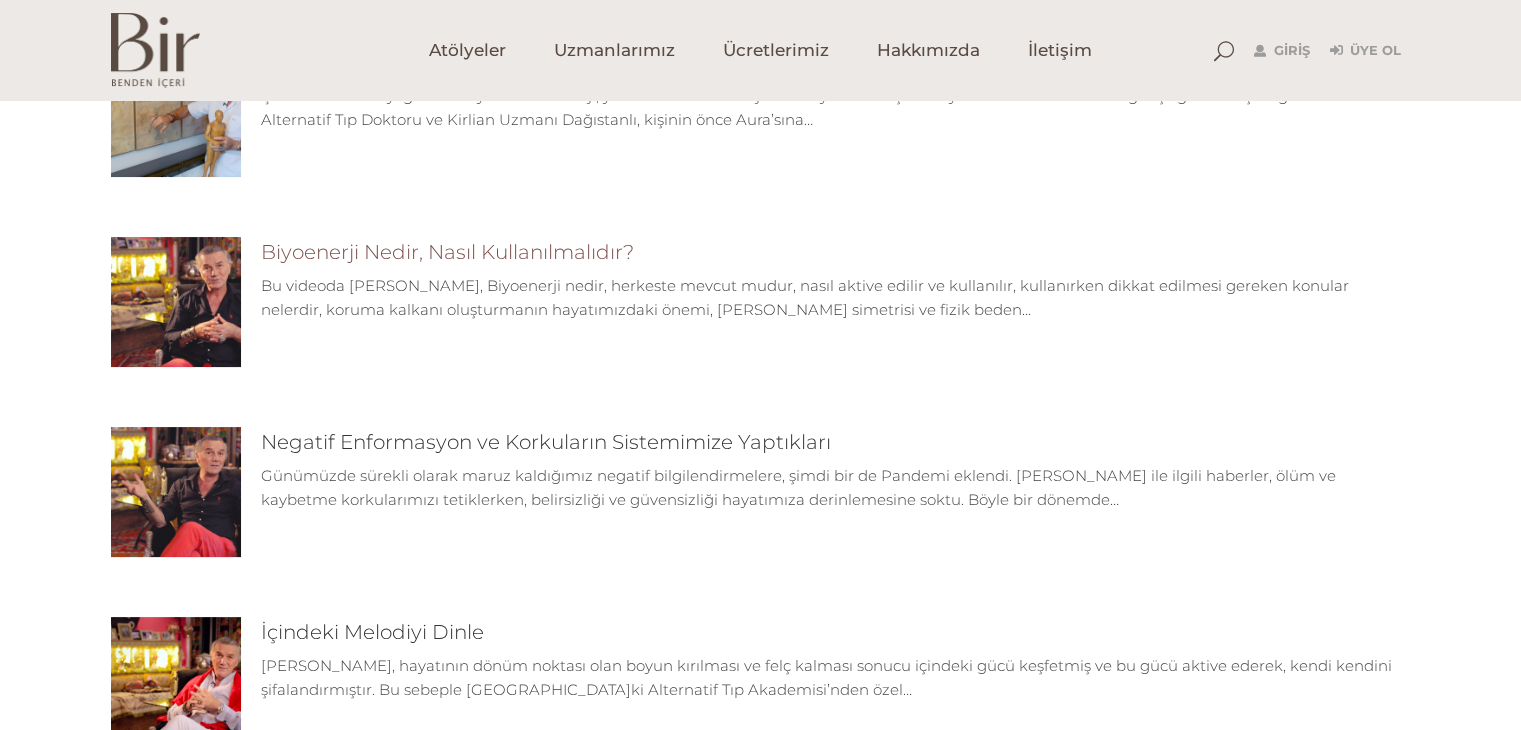 click on "Biyoenerji Nedir, Nasıl Kullanılmalıdır?" at bounding box center [447, 252] 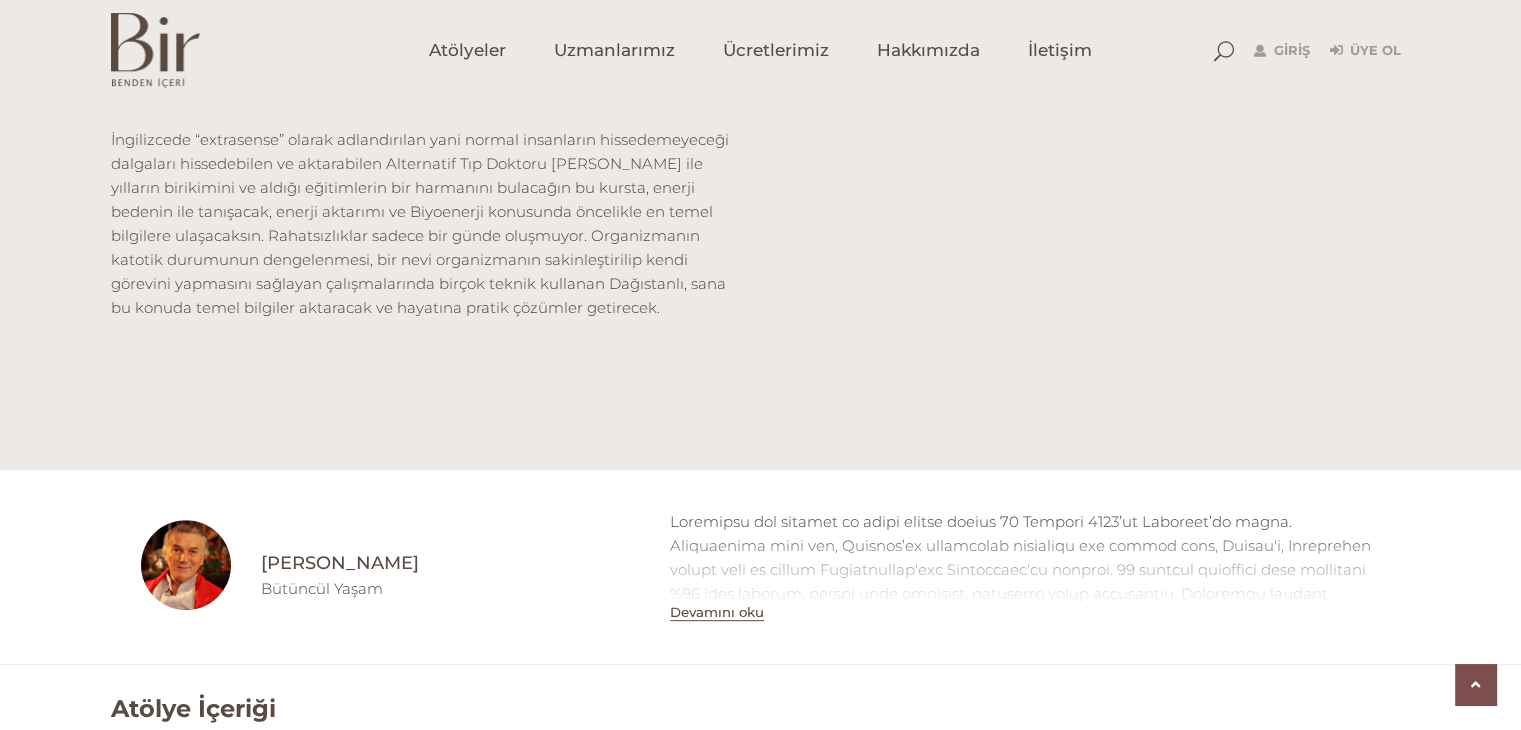 scroll, scrollTop: 687, scrollLeft: 0, axis: vertical 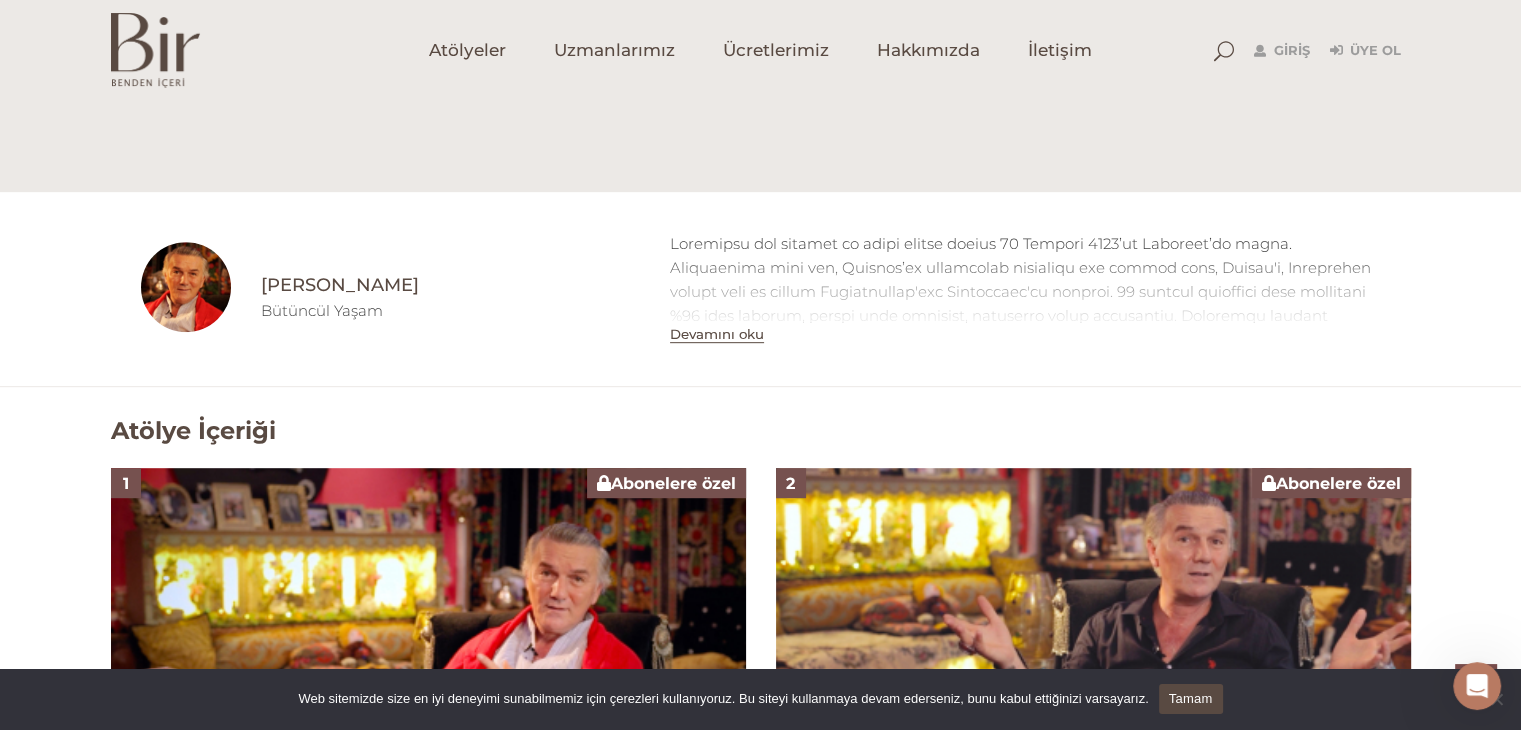 click on "Devamını oku" at bounding box center (717, 334) 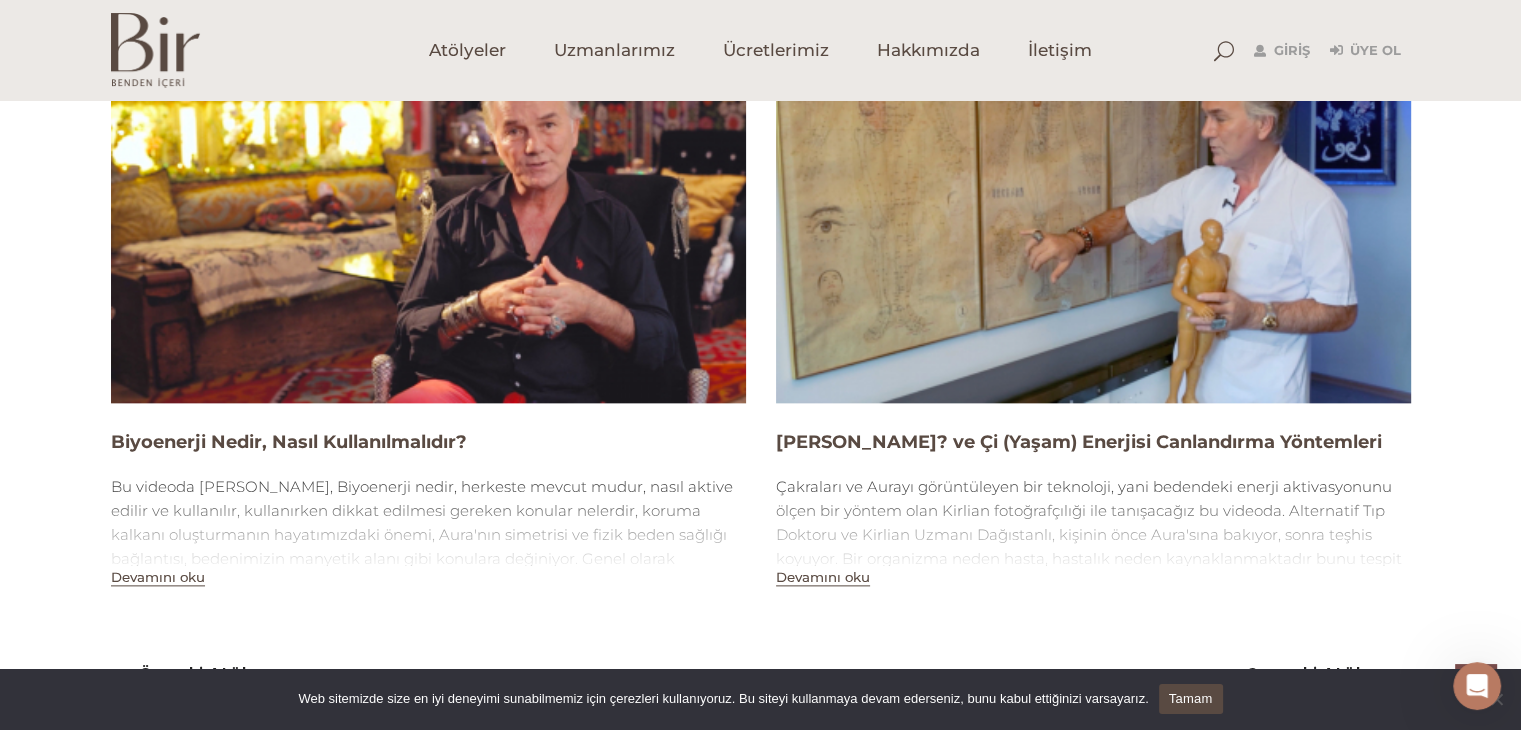 scroll, scrollTop: 2280, scrollLeft: 0, axis: vertical 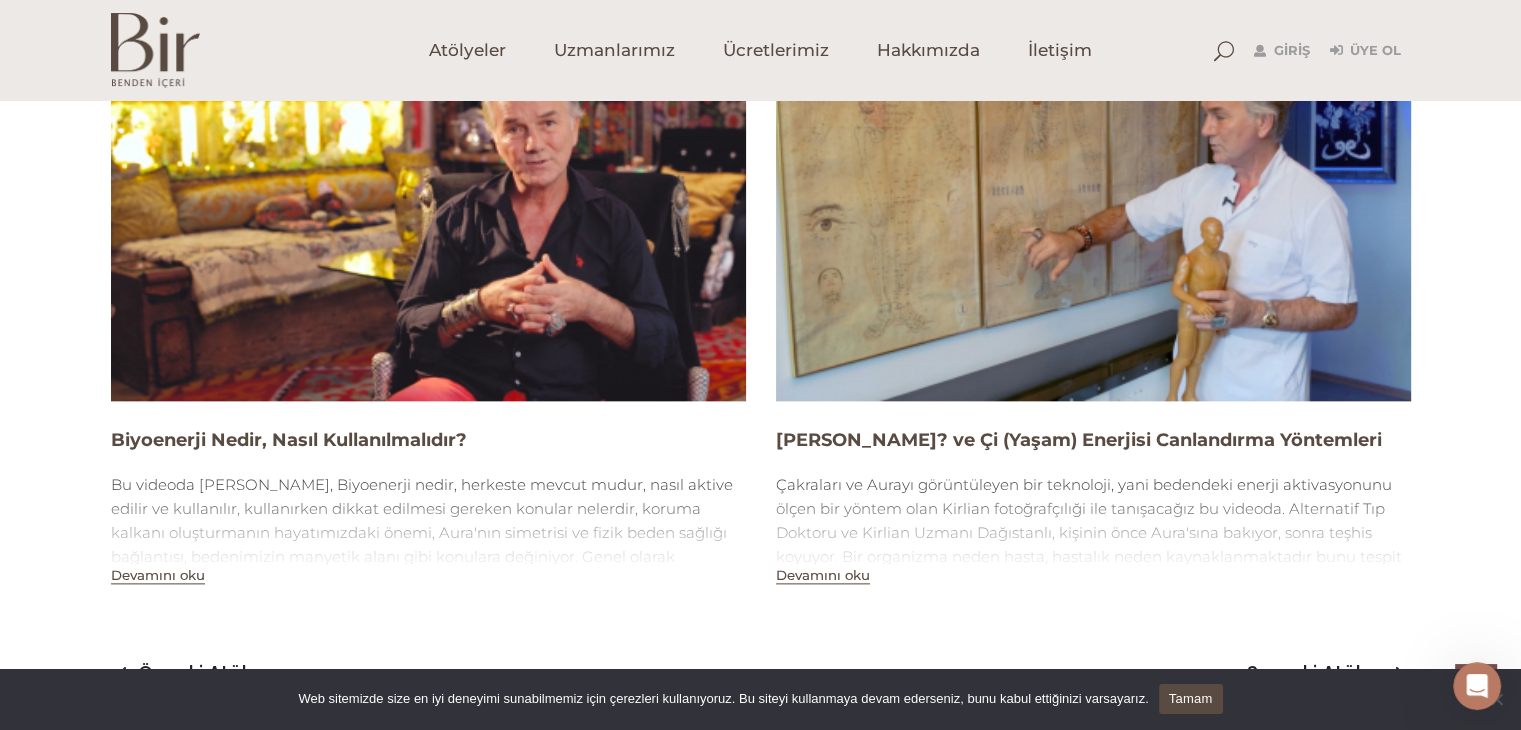 click at bounding box center [428, 222] 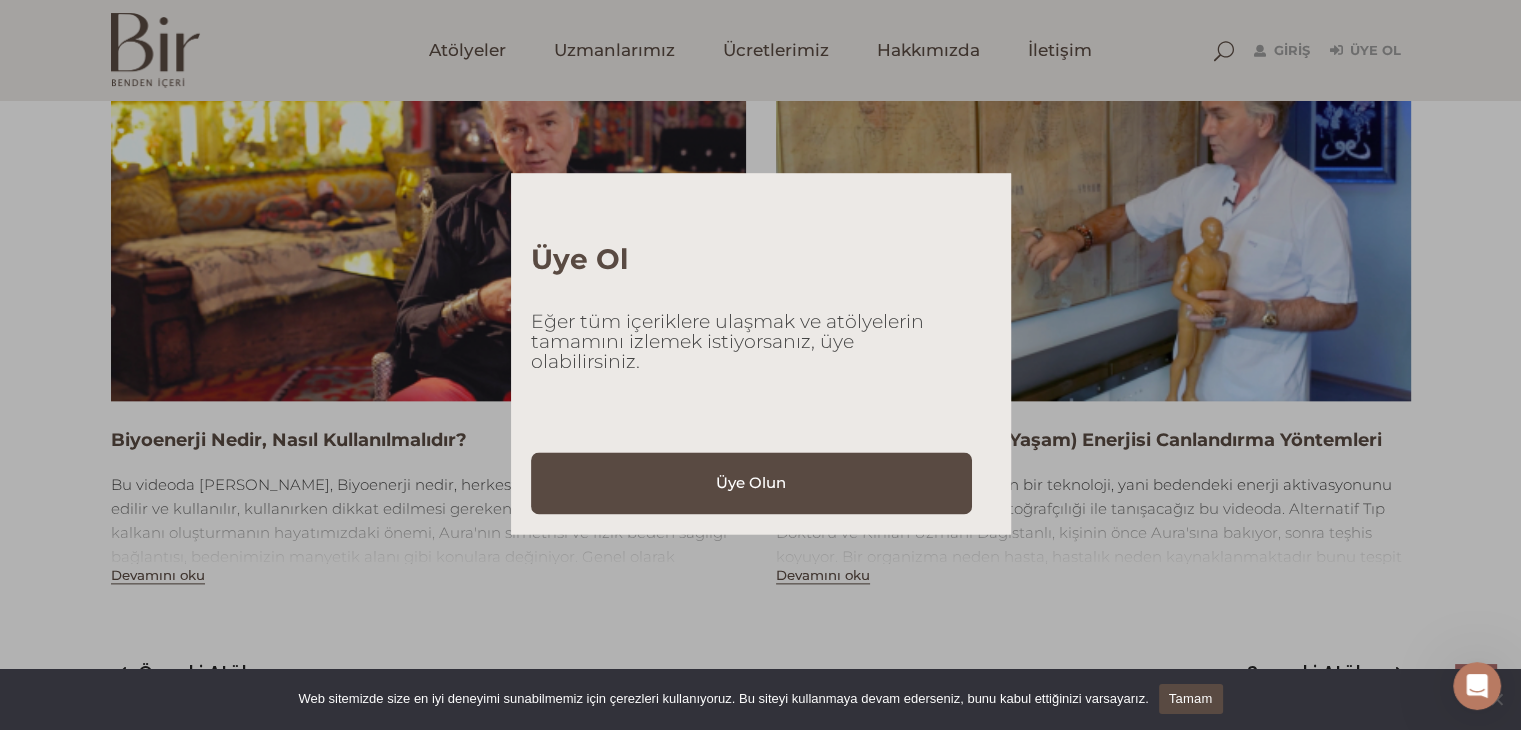 click on "Üye Ol
Eğer tüm içeriklere ulaşmak ve atölyelerin tamamını izlemek istiyorsanız, üye olabilirsiniz.
Üye Olun" at bounding box center (761, 353) 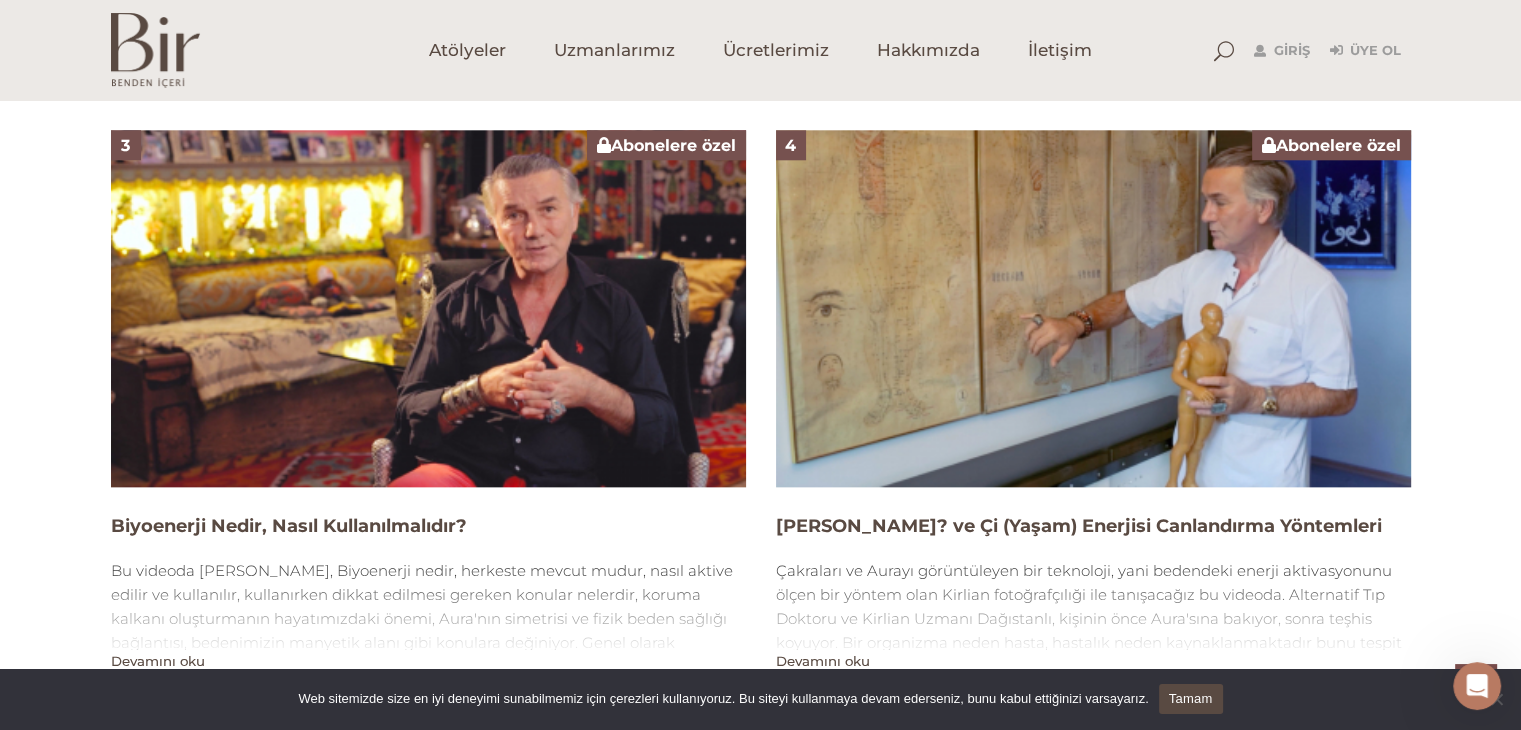 scroll, scrollTop: 2192, scrollLeft: 0, axis: vertical 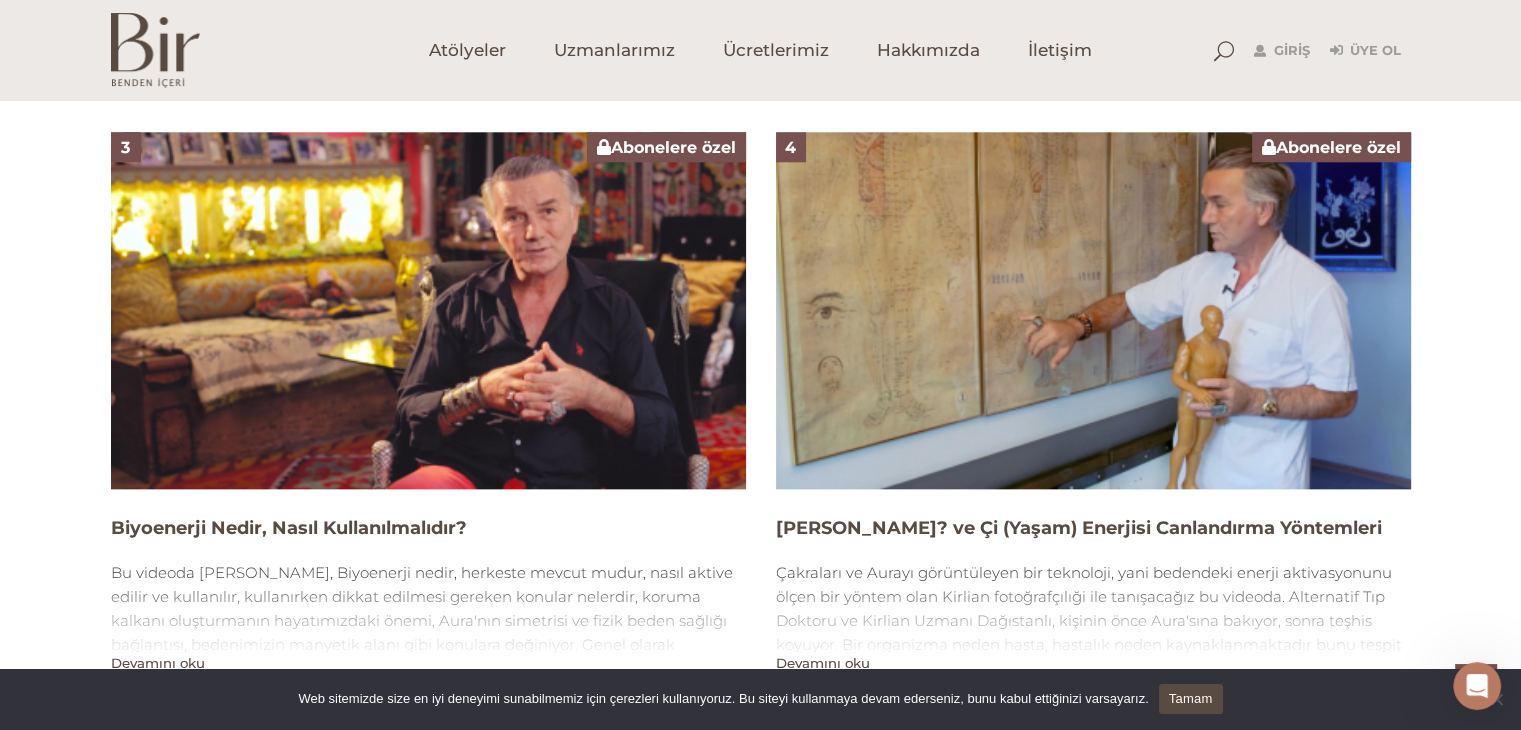 click at bounding box center (1093, 310) 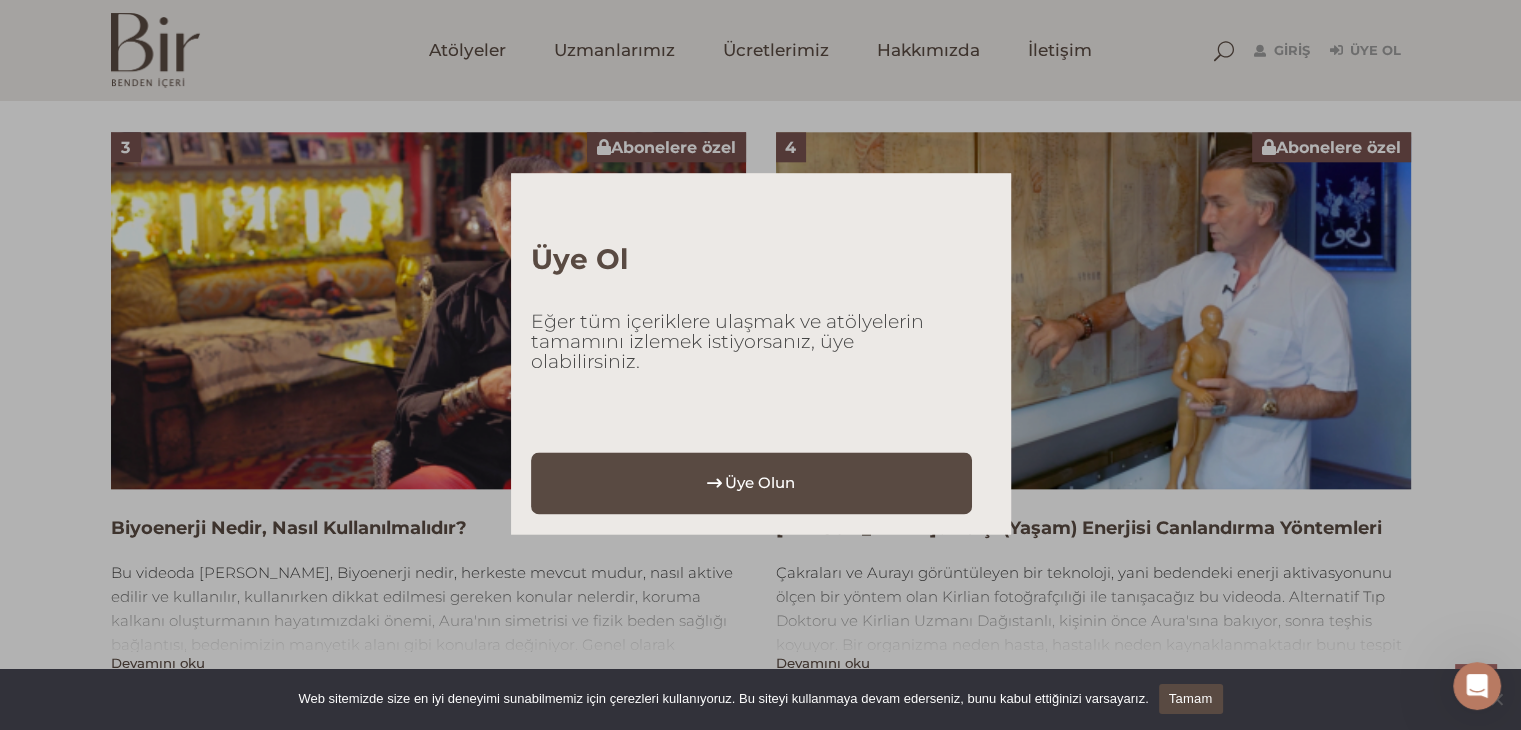 click on "Üye Olun" at bounding box center [752, 483] 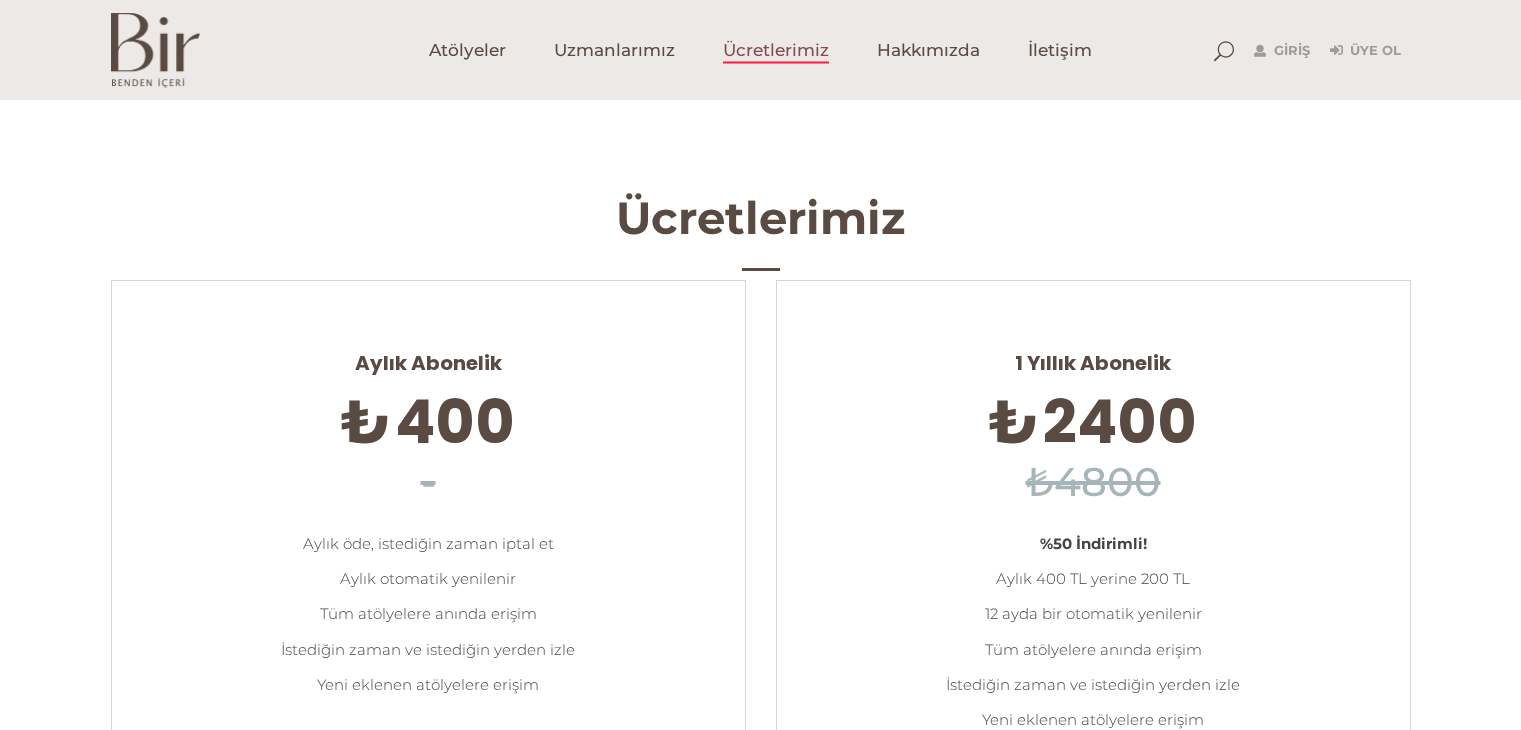scroll, scrollTop: 0, scrollLeft: 0, axis: both 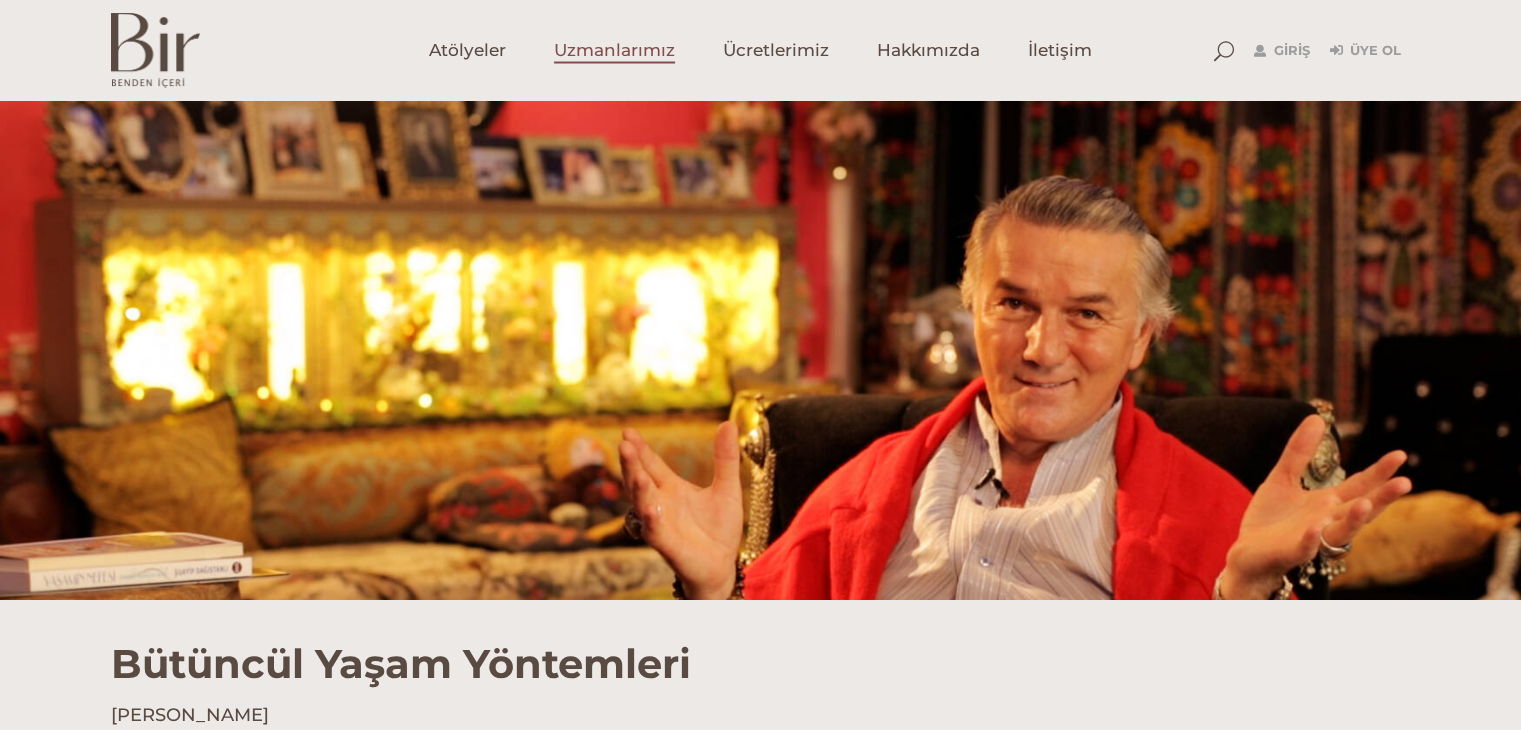click on "Uzmanlarımız" at bounding box center (614, 50) 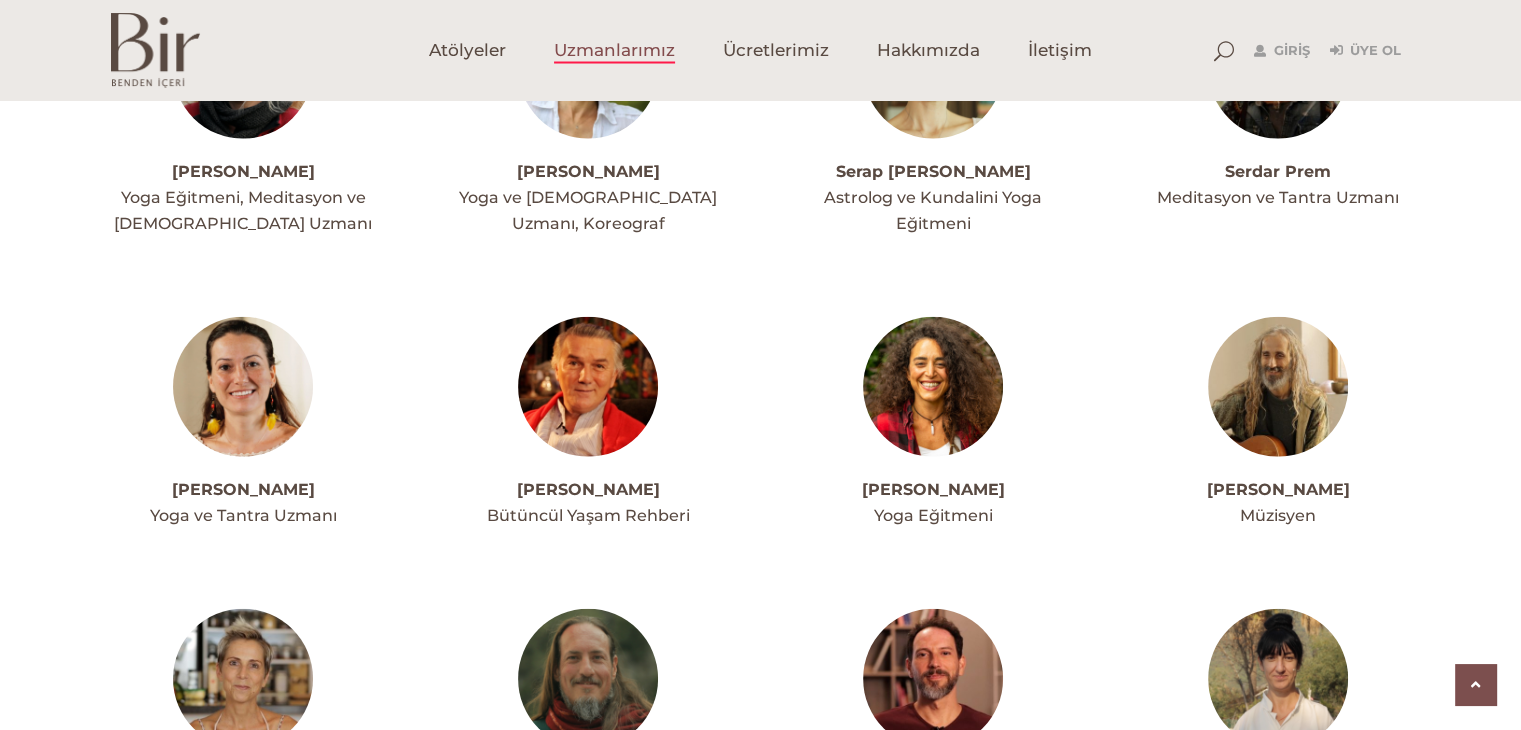 scroll, scrollTop: 5019, scrollLeft: 0, axis: vertical 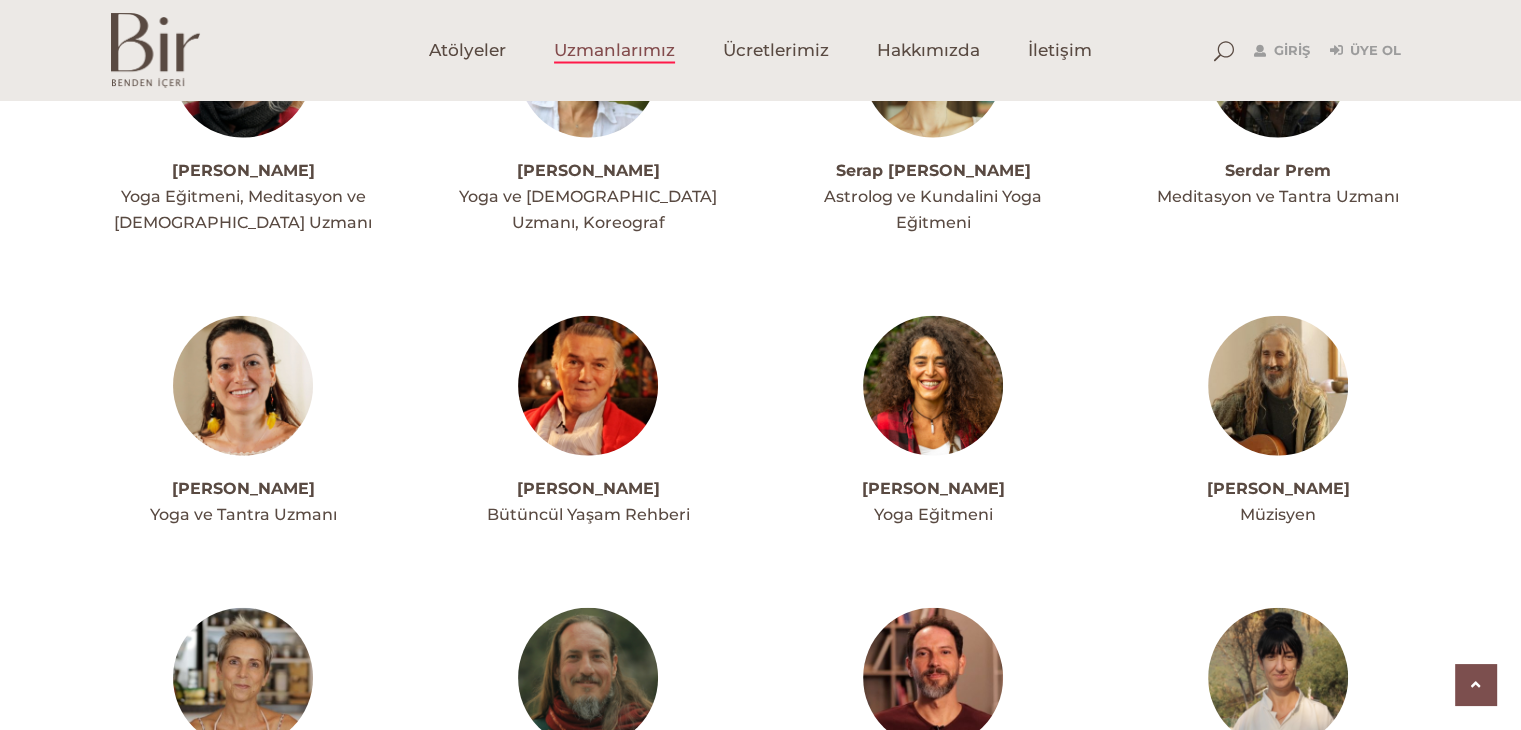 click at bounding box center [588, 386] 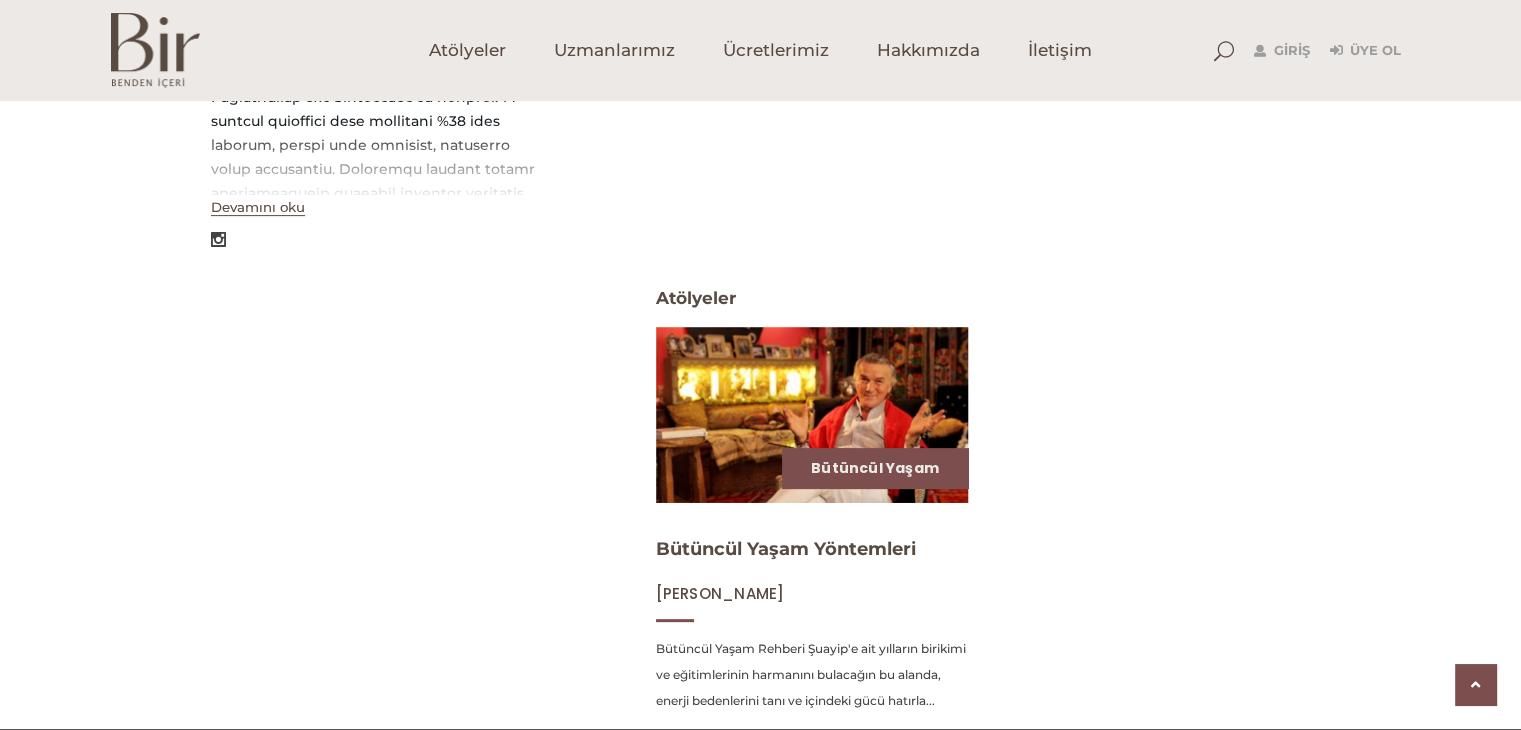 scroll, scrollTop: 638, scrollLeft: 0, axis: vertical 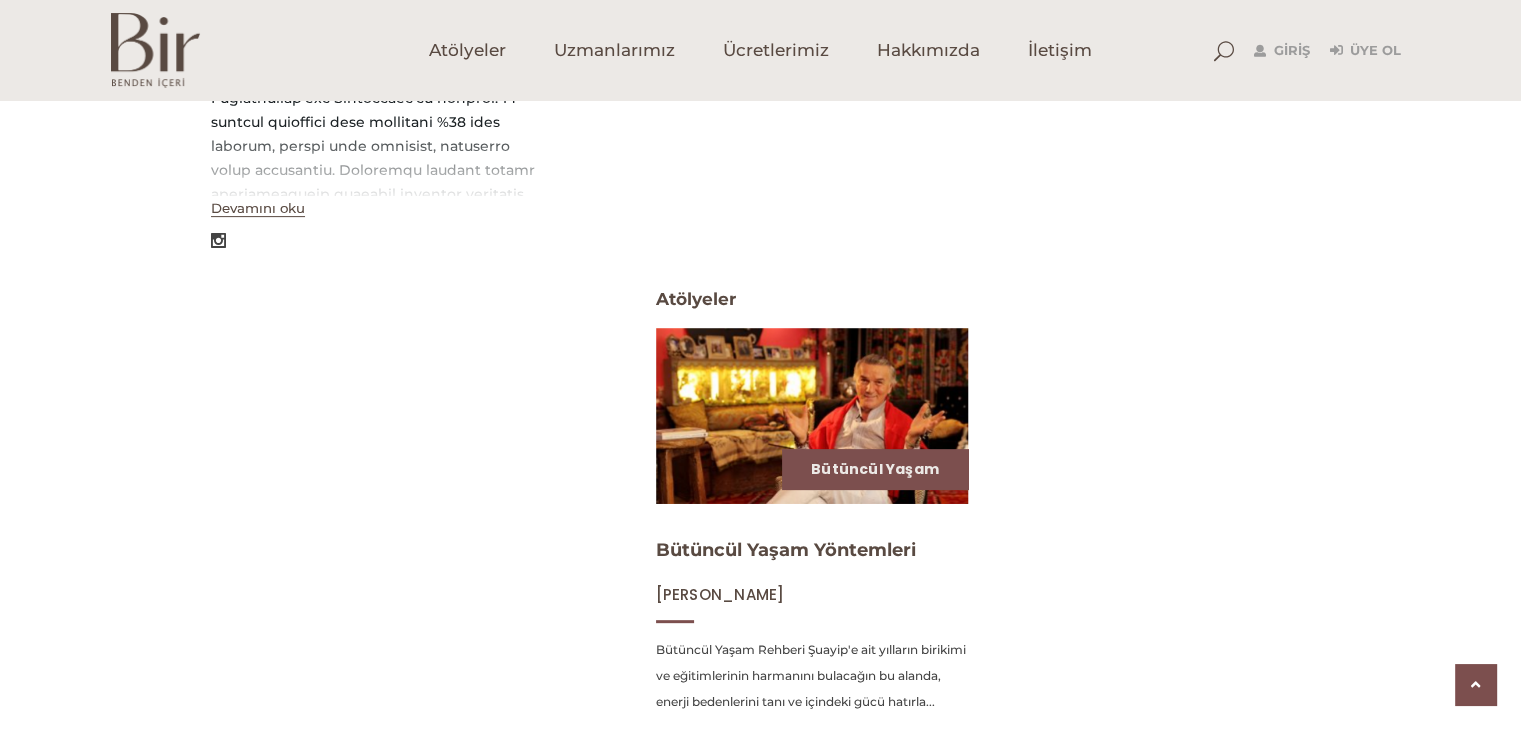 click on "Devamını oku" at bounding box center (258, 208) 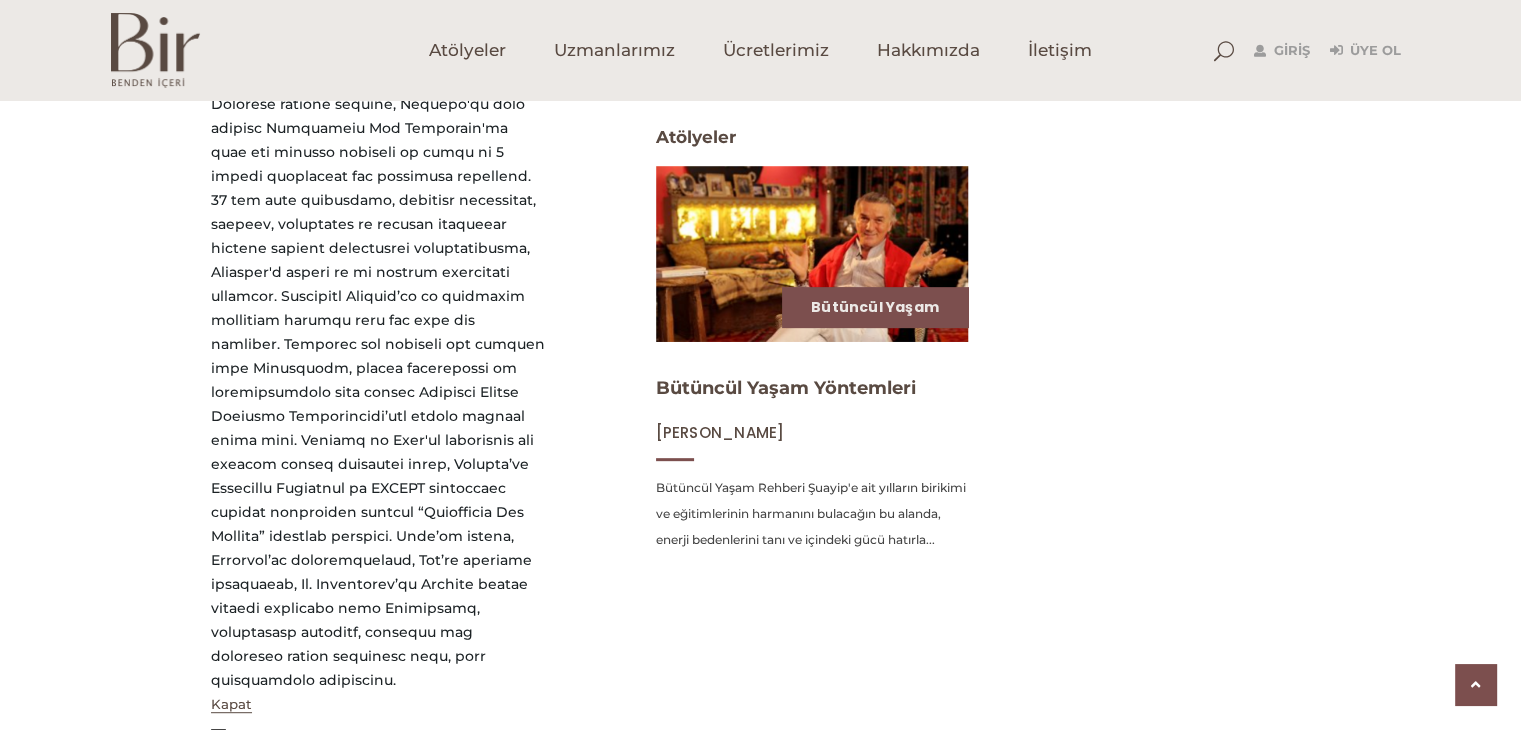 scroll, scrollTop: 964, scrollLeft: 0, axis: vertical 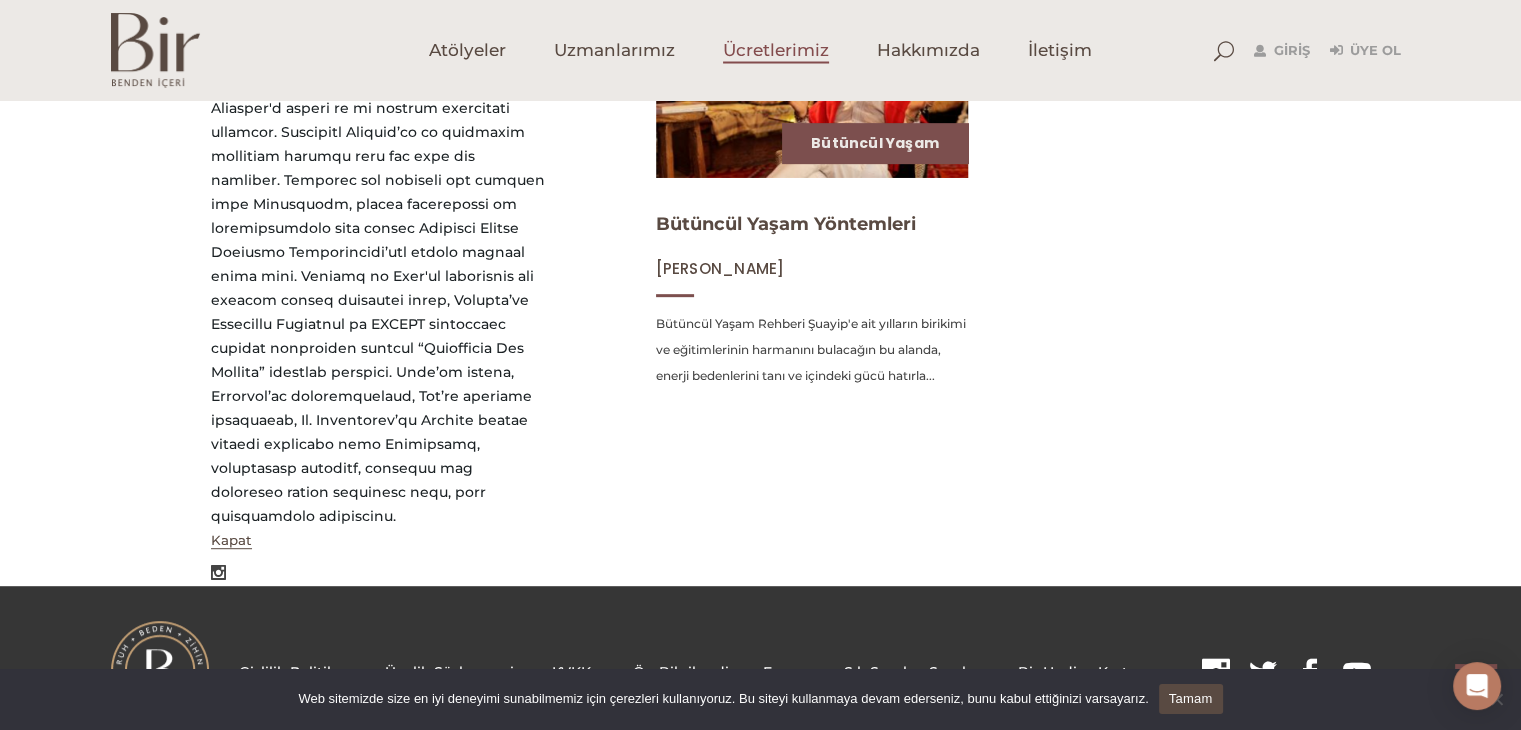 click on "Ücretlerimiz" 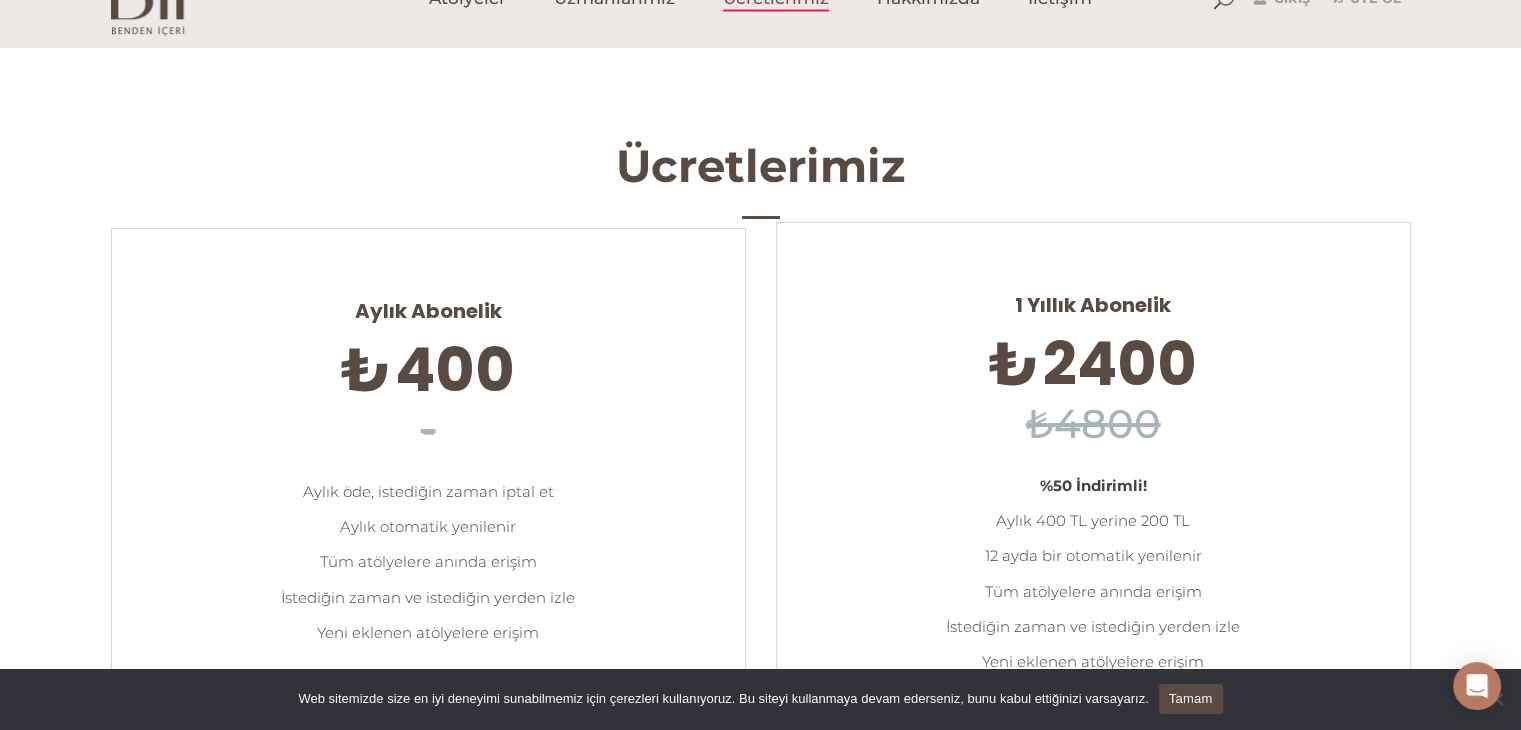 scroll, scrollTop: 0, scrollLeft: 0, axis: both 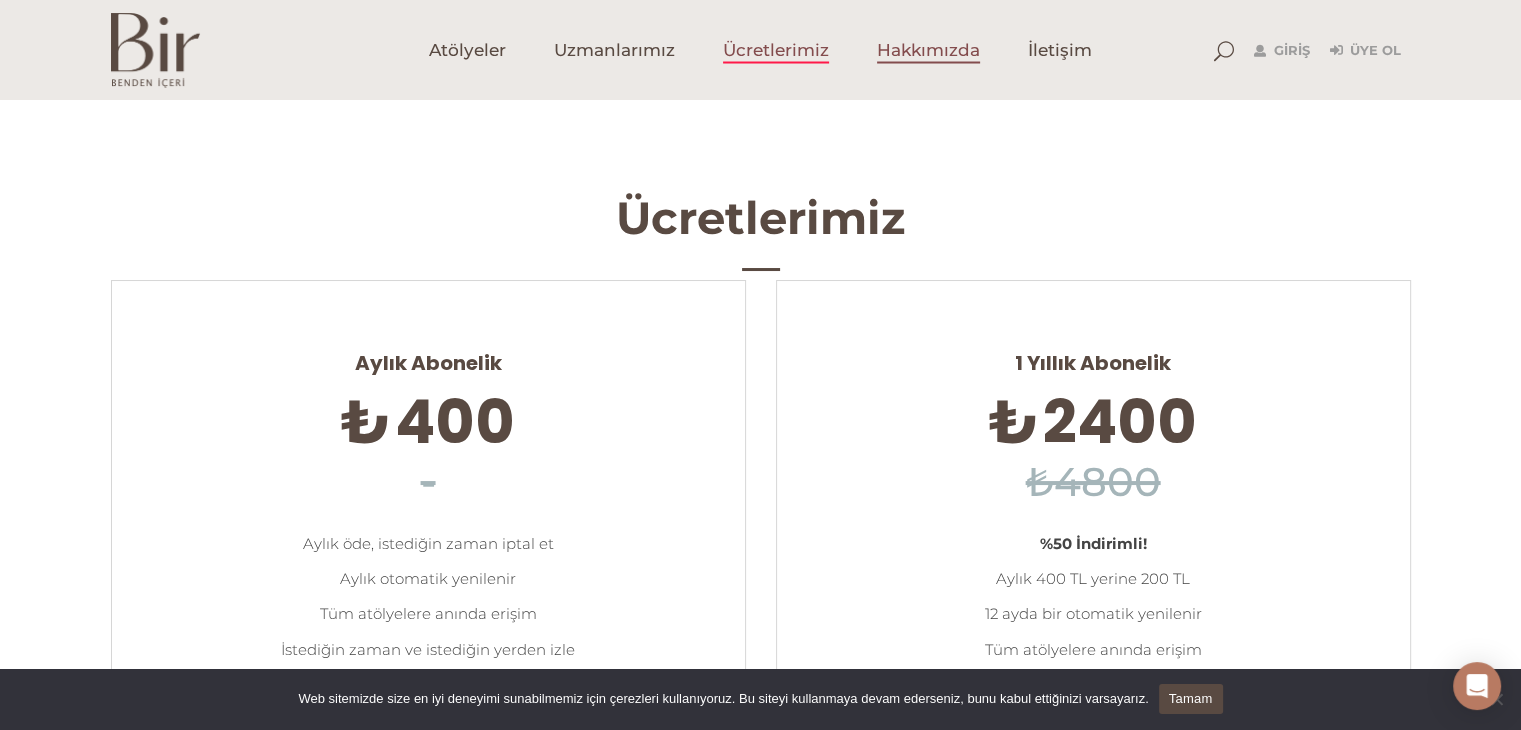click on "Hakkımızda" at bounding box center [928, 50] 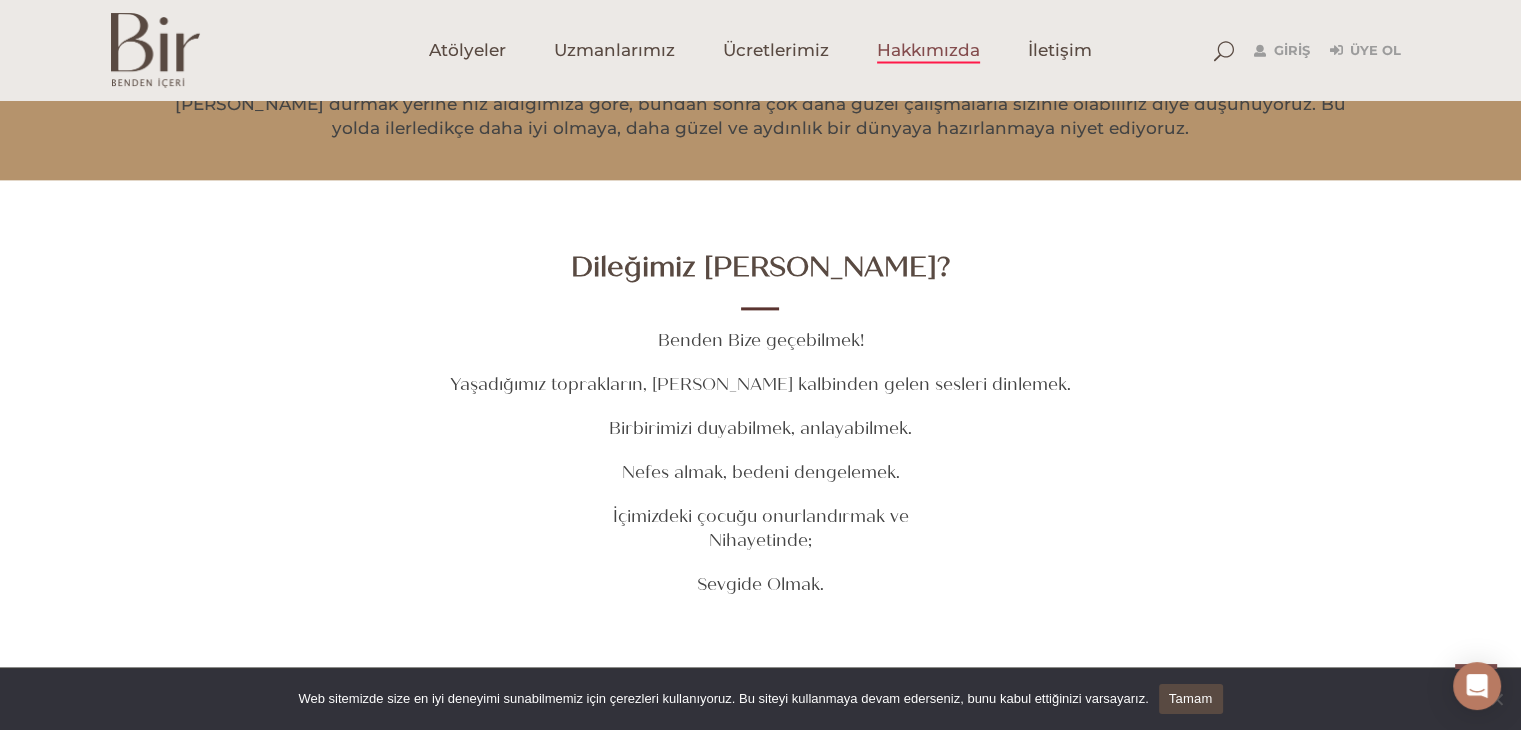 scroll, scrollTop: 2760, scrollLeft: 0, axis: vertical 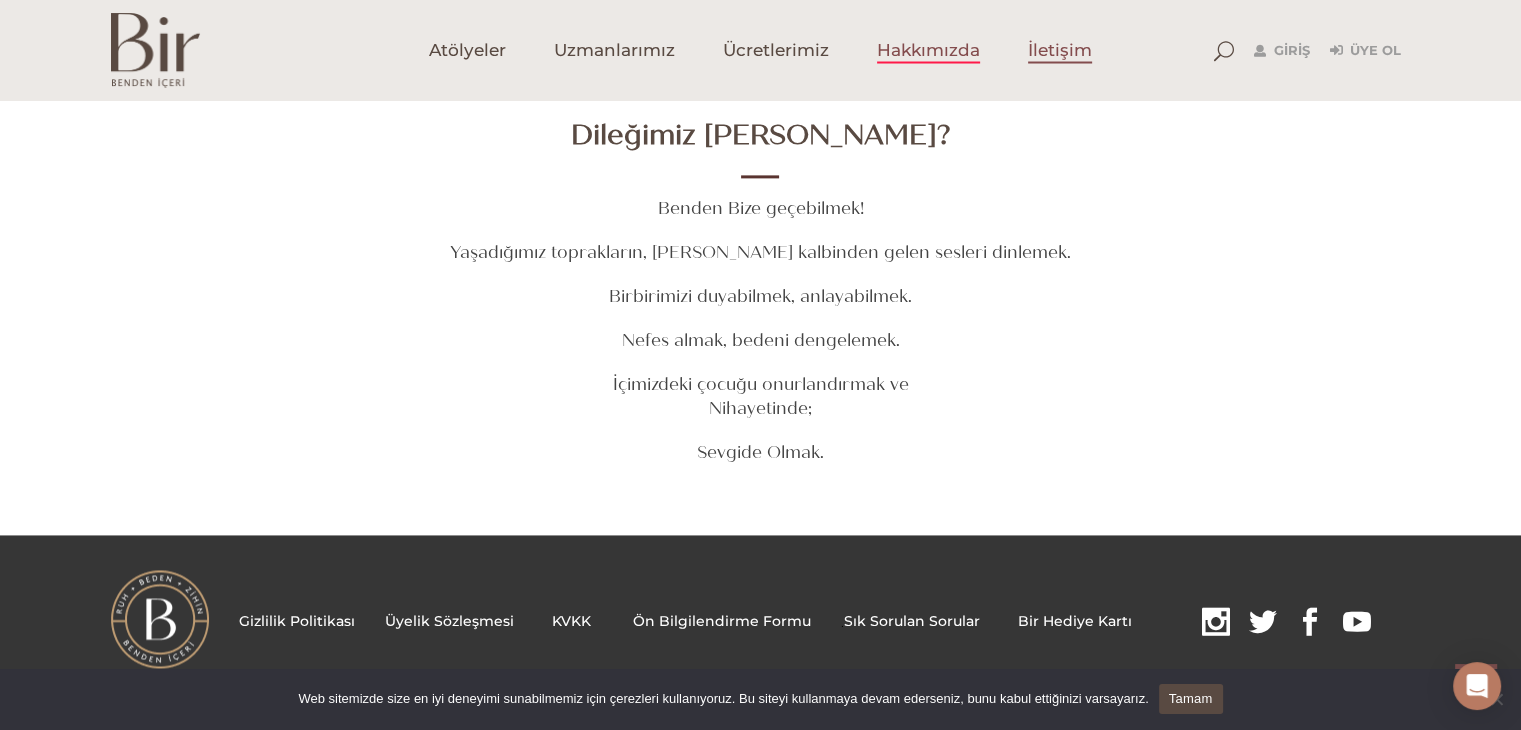 click on "İletişim" at bounding box center [1060, 50] 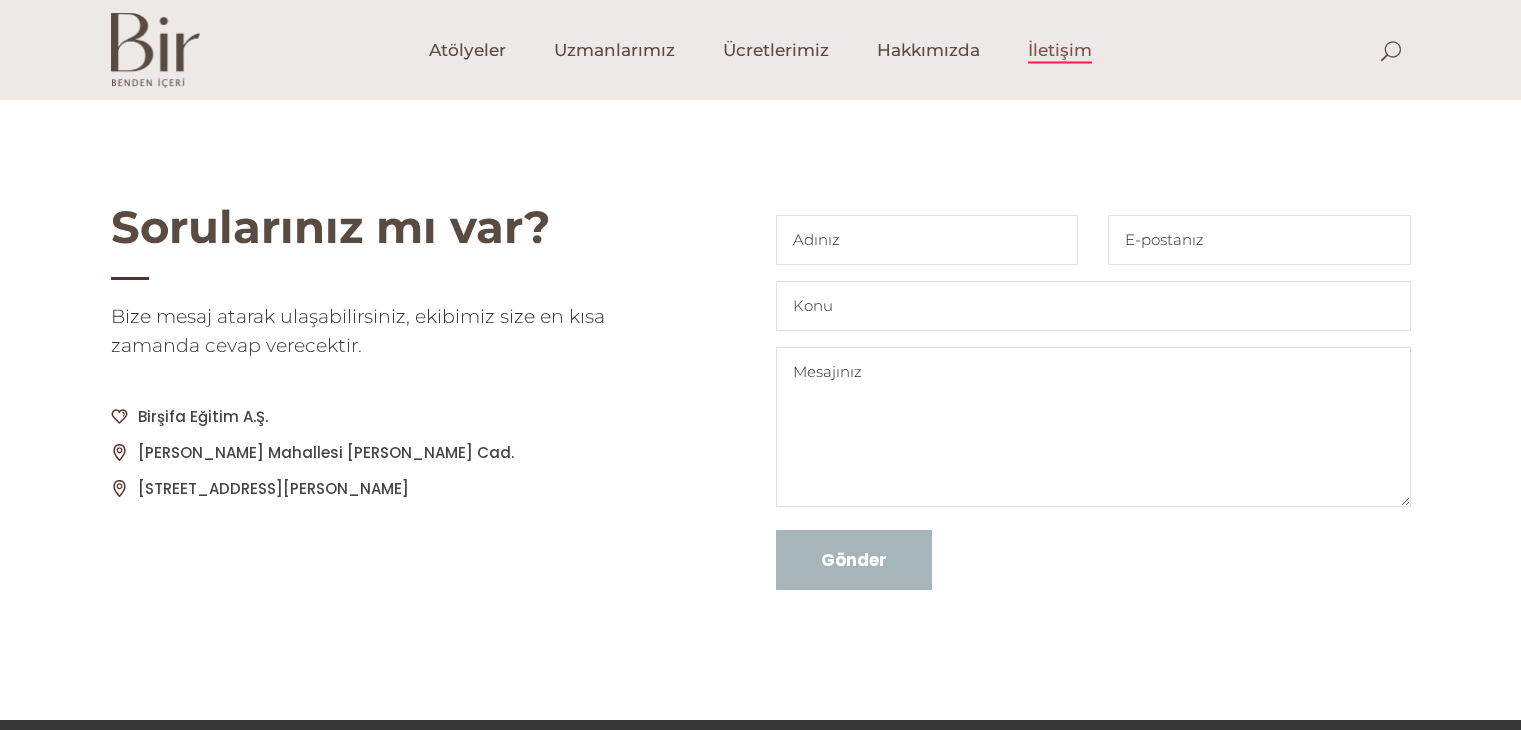 scroll, scrollTop: 0, scrollLeft: 0, axis: both 